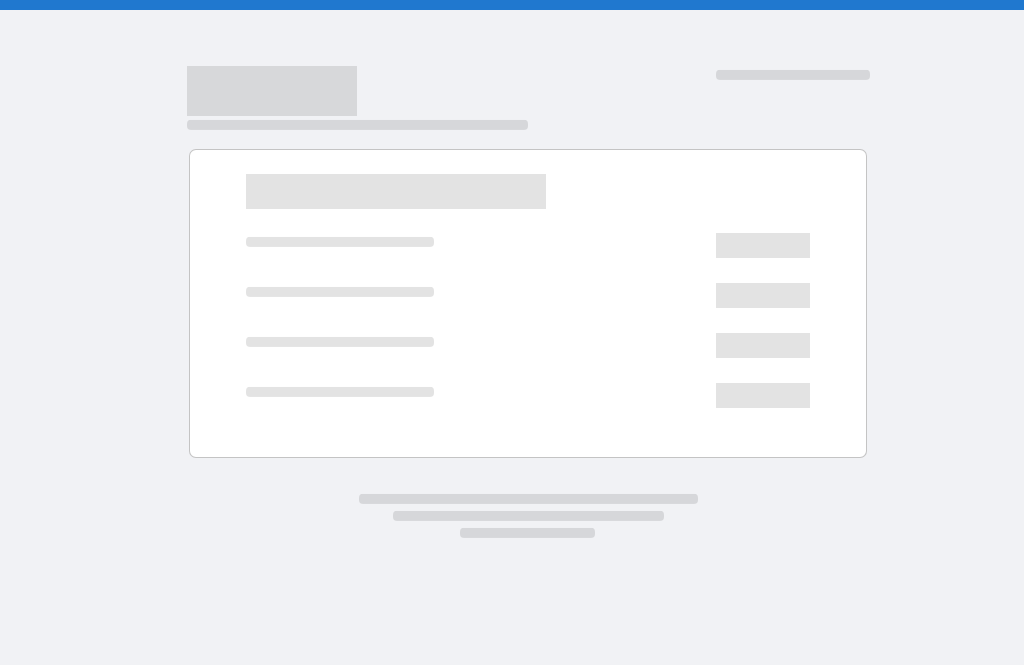 scroll, scrollTop: 0, scrollLeft: 0, axis: both 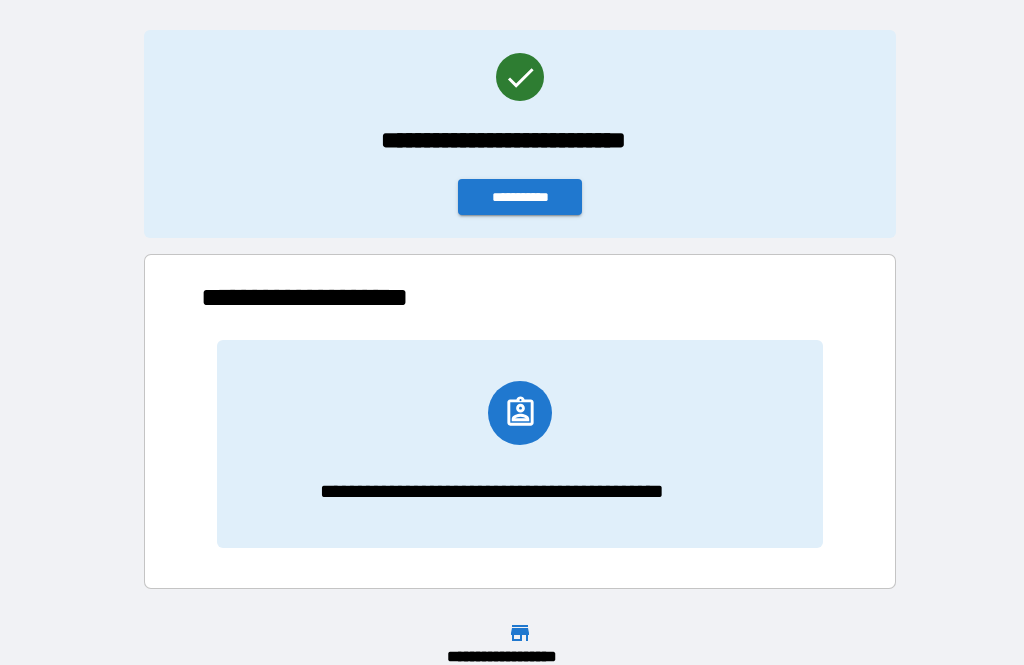 click on "**********" at bounding box center [520, 444] 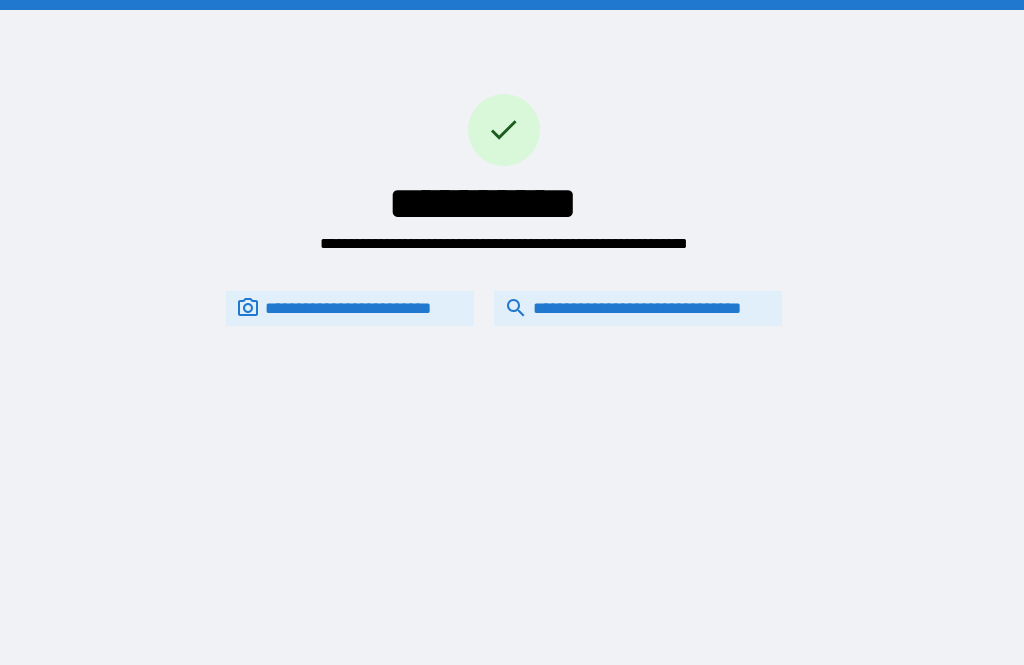 click on "**********" at bounding box center (638, 308) 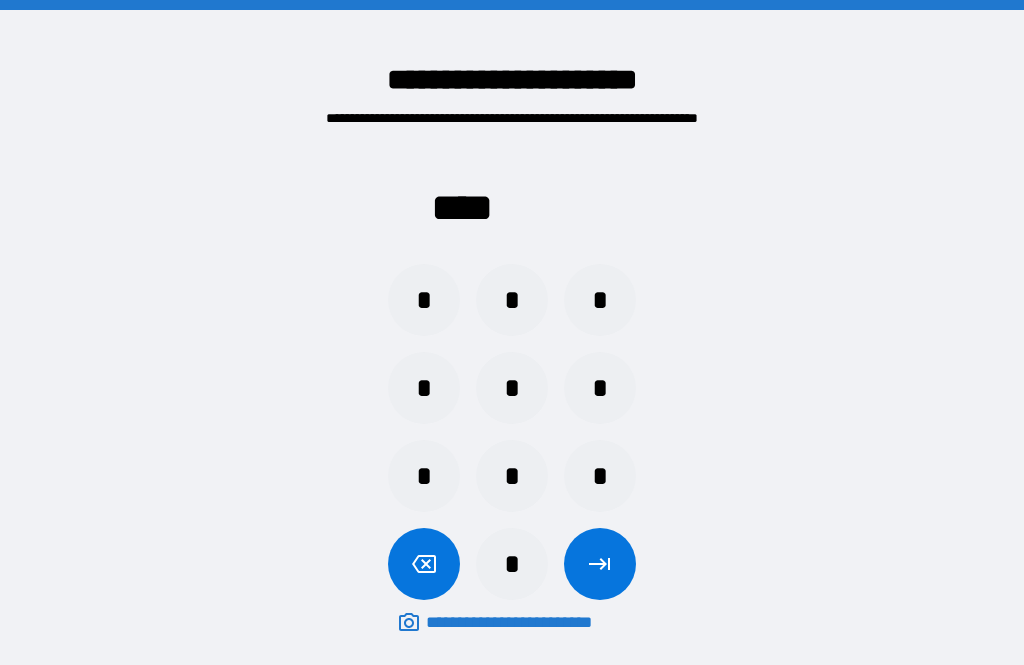 click on "*" at bounding box center (424, 300) 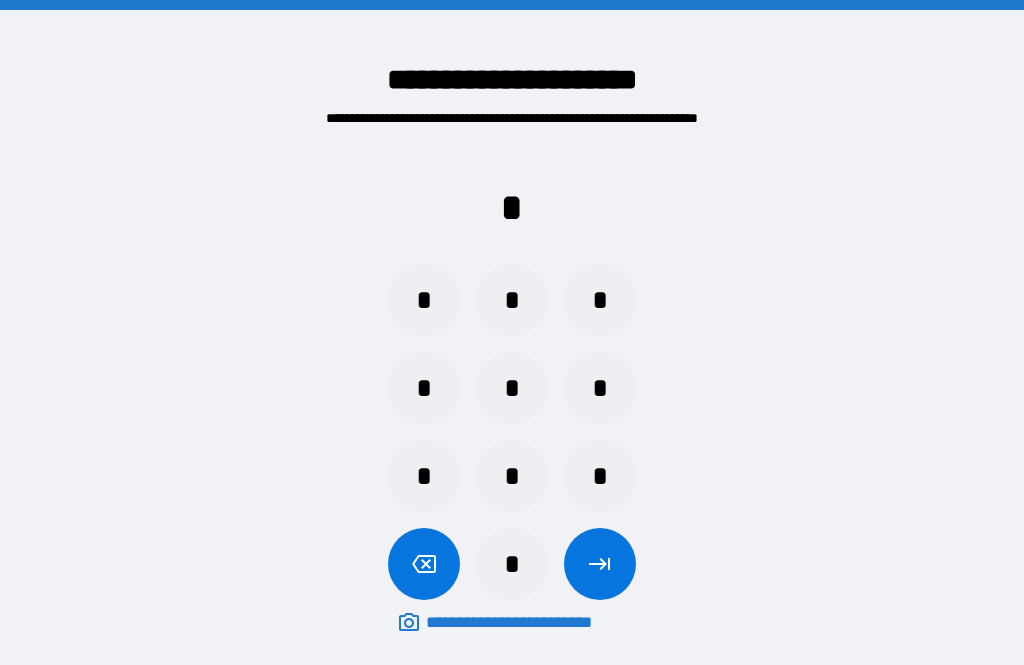 click on "*" at bounding box center [512, 300] 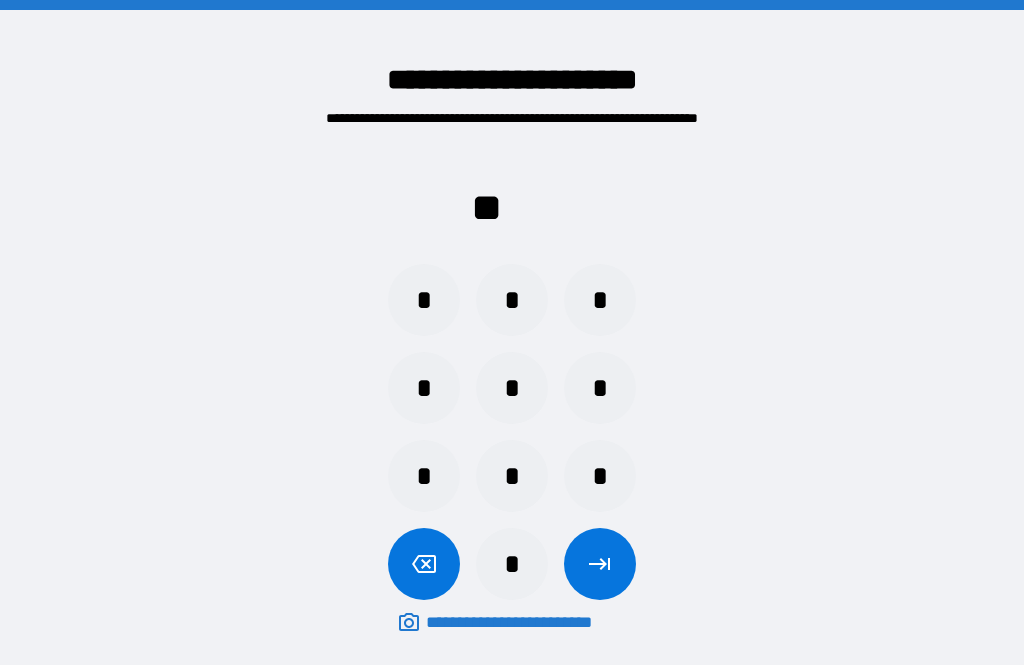 click on "*" at bounding box center (600, 300) 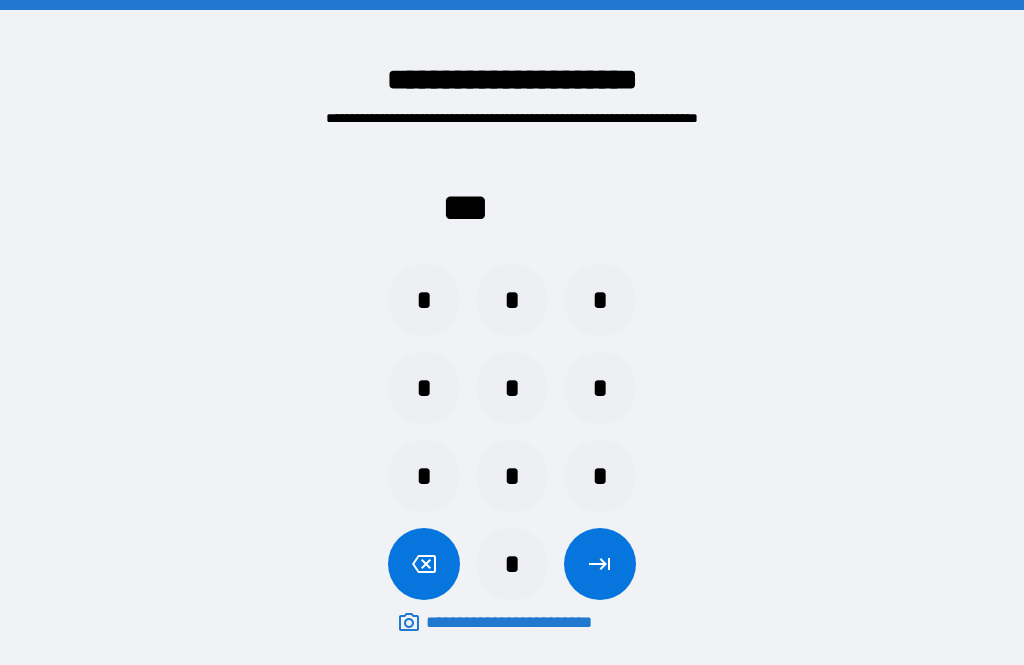 click on "*" at bounding box center (424, 388) 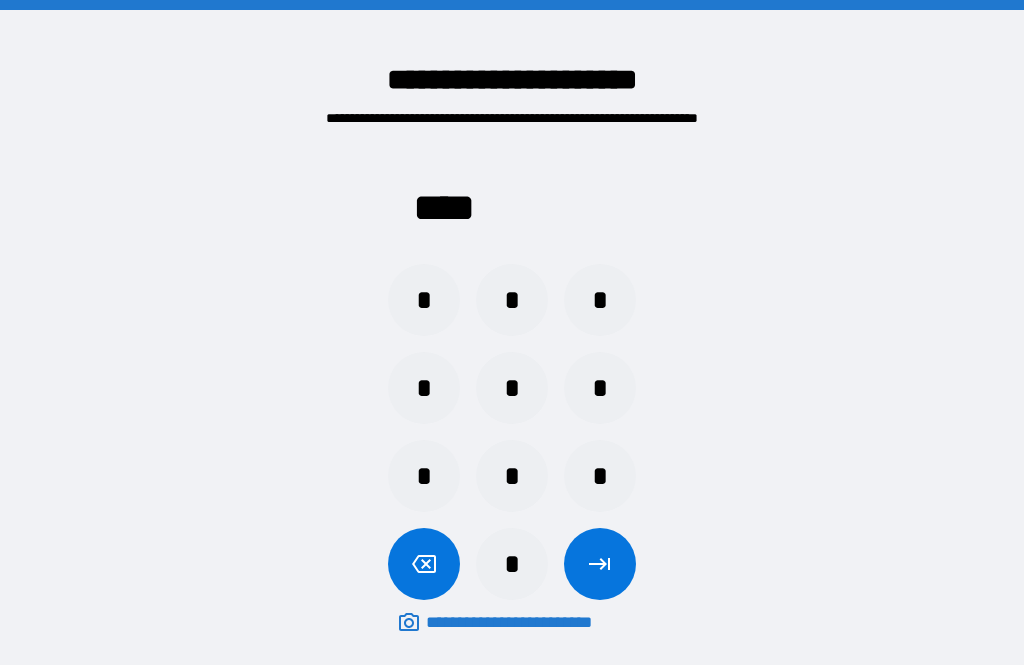 click at bounding box center [600, 564] 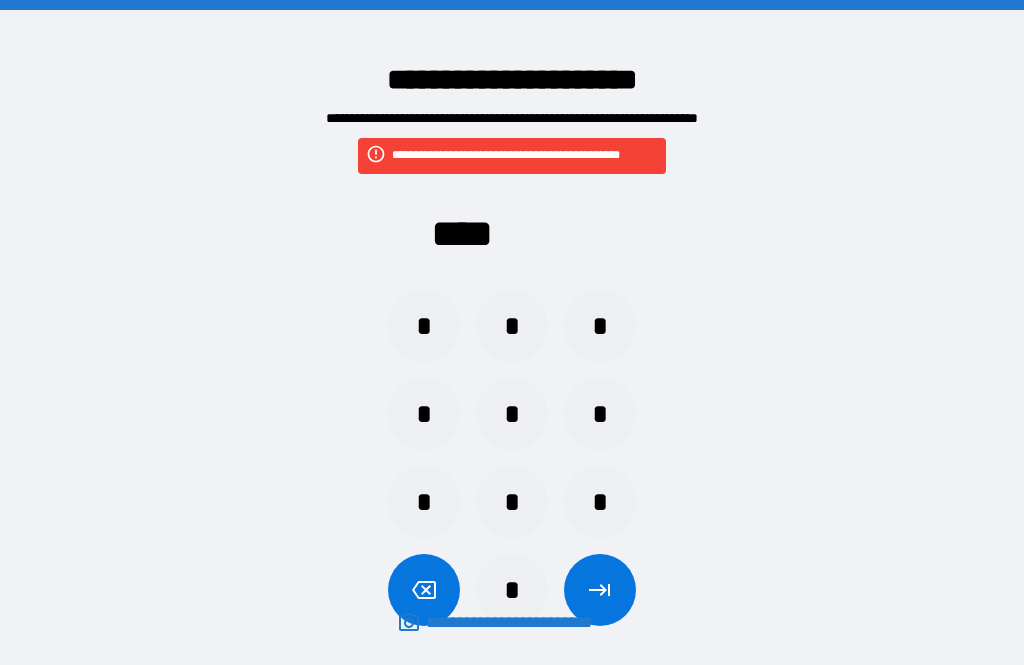 click on "*" at bounding box center [512, 590] 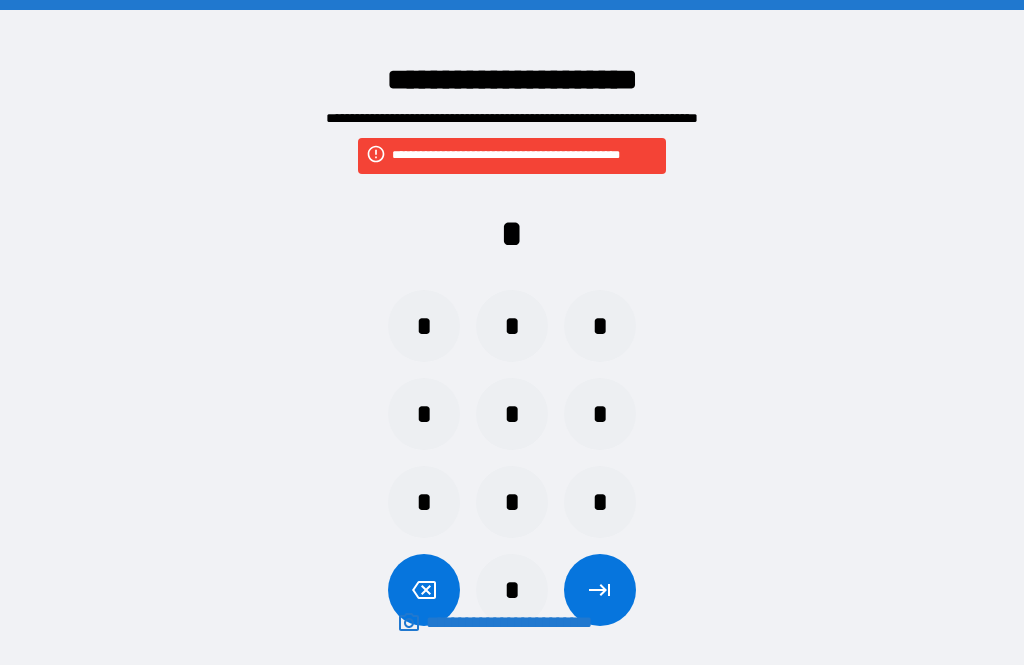 click on "*" at bounding box center [512, 502] 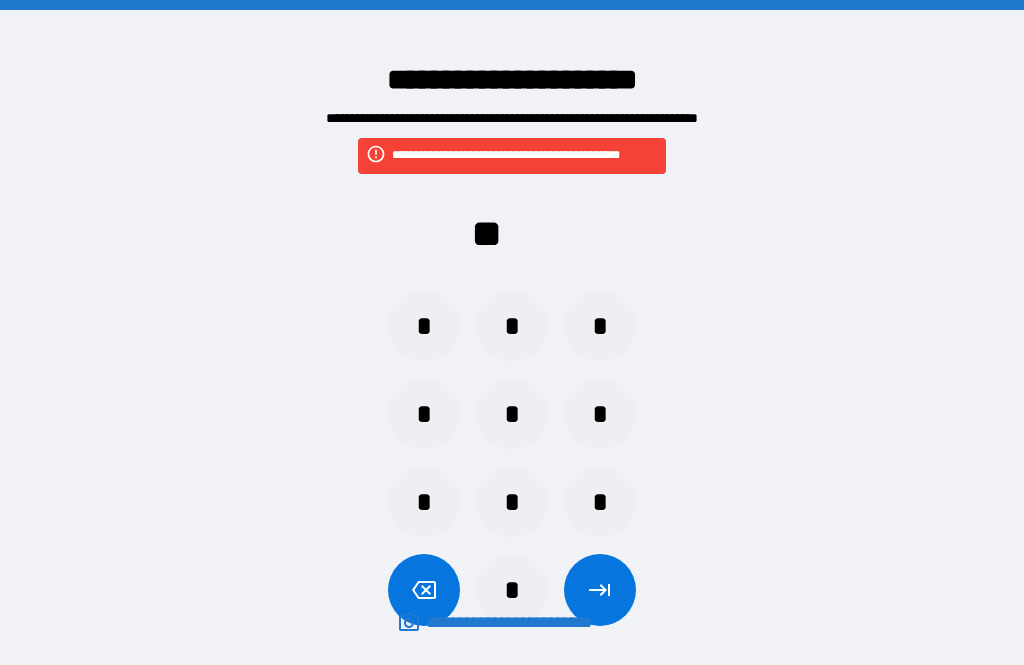 click on "*" at bounding box center (512, 414) 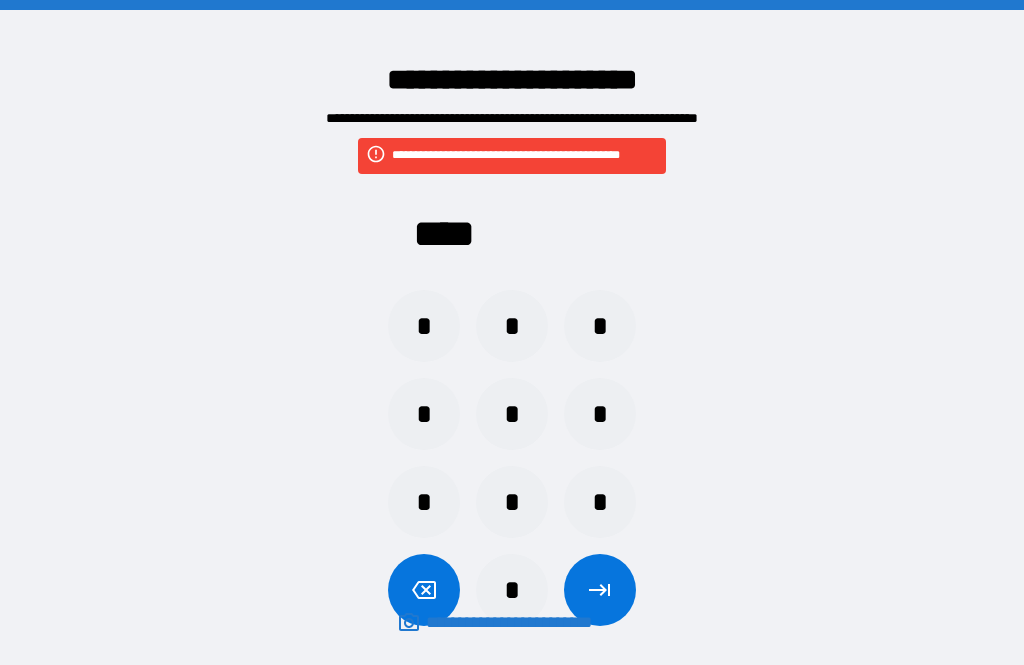 click at bounding box center (600, 590) 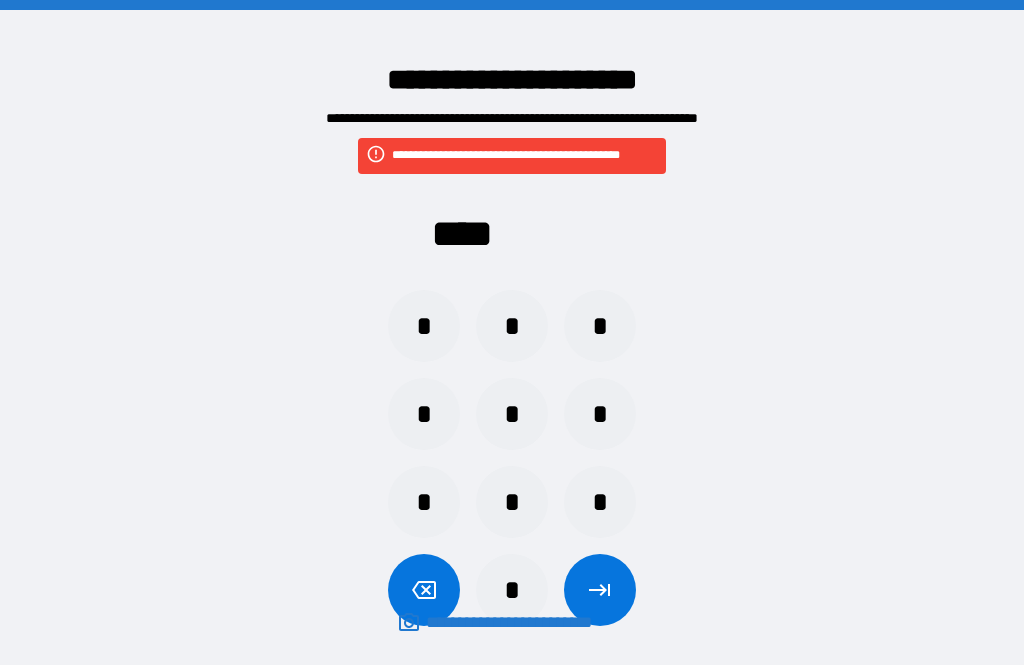 click on "*" at bounding box center (512, 326) 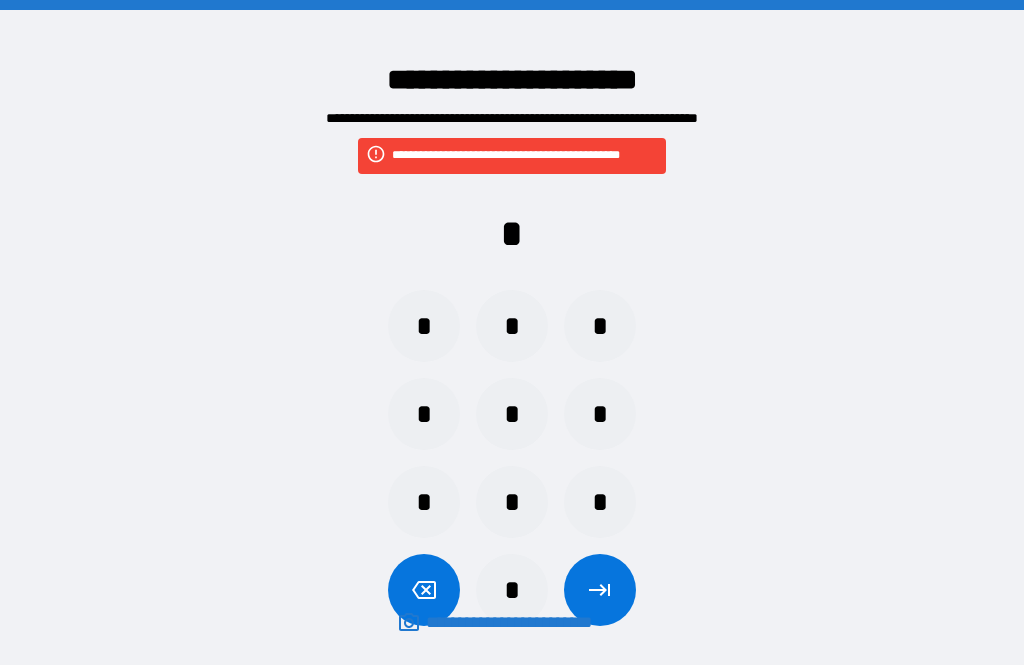 click on "*" at bounding box center [512, 414] 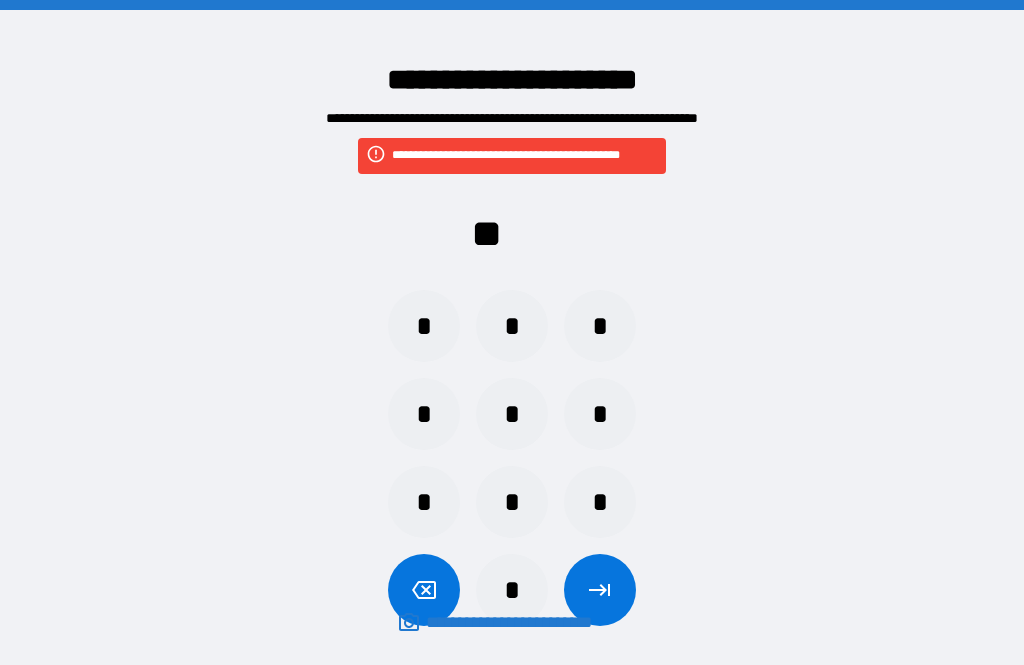 click on "*" at bounding box center [512, 414] 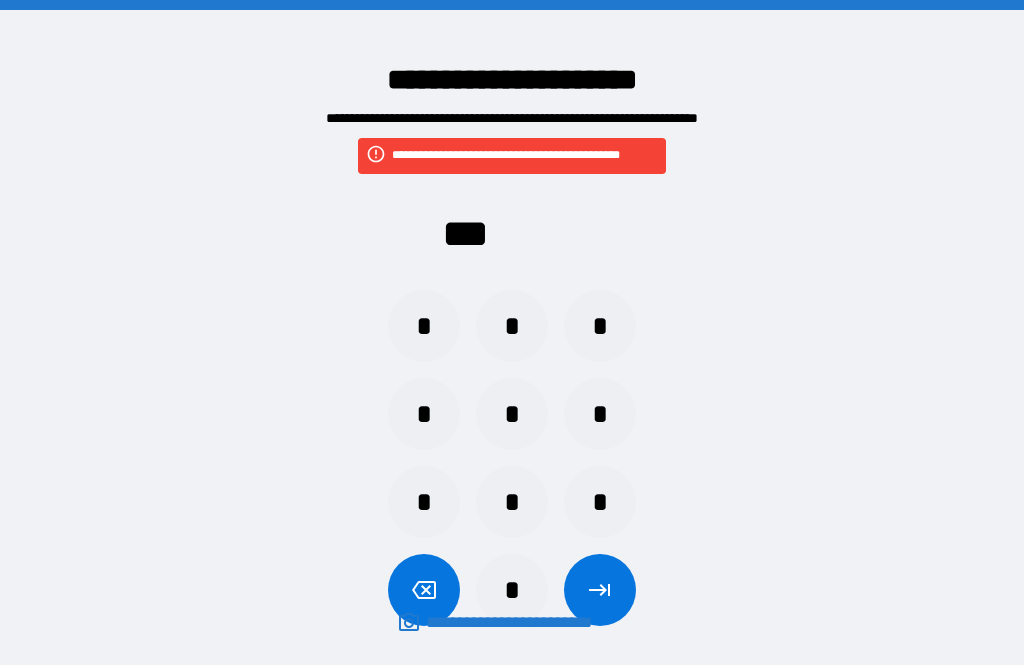 click on "*" at bounding box center (512, 414) 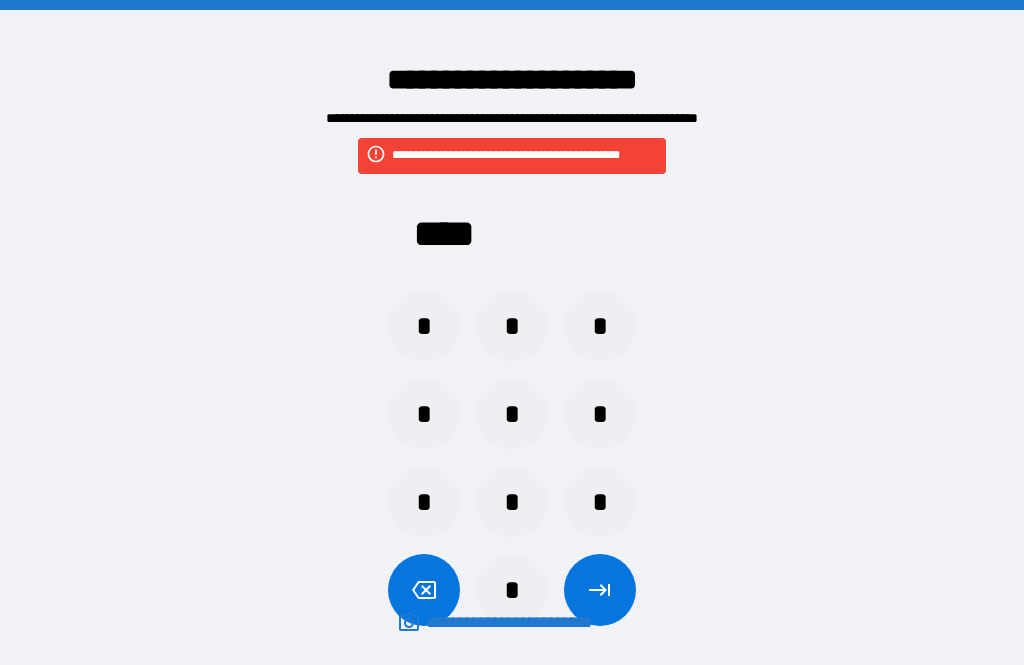 click at bounding box center [600, 590] 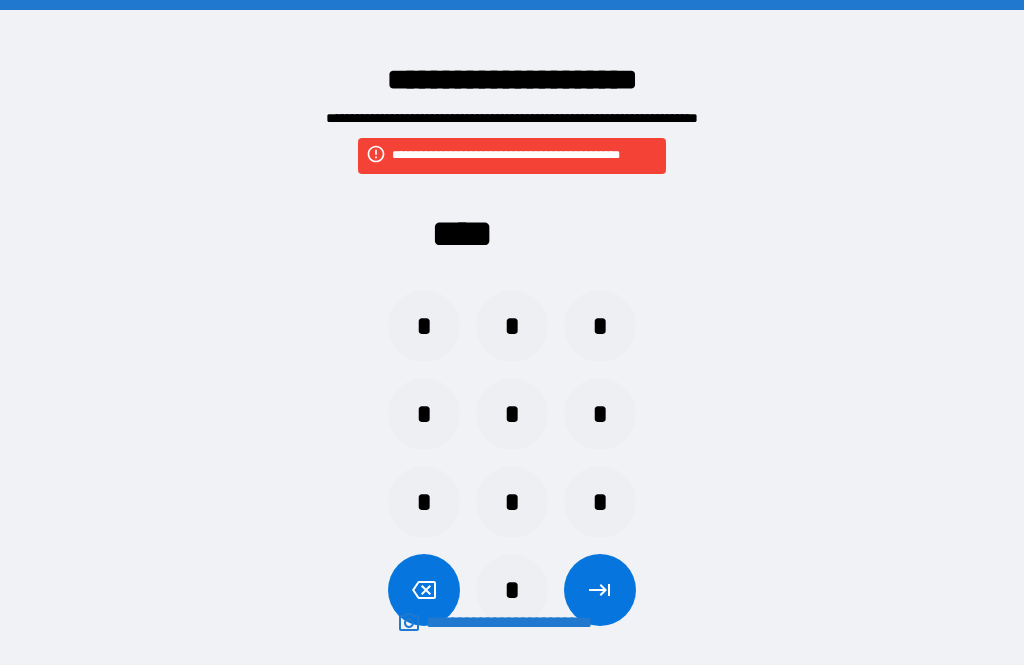 click 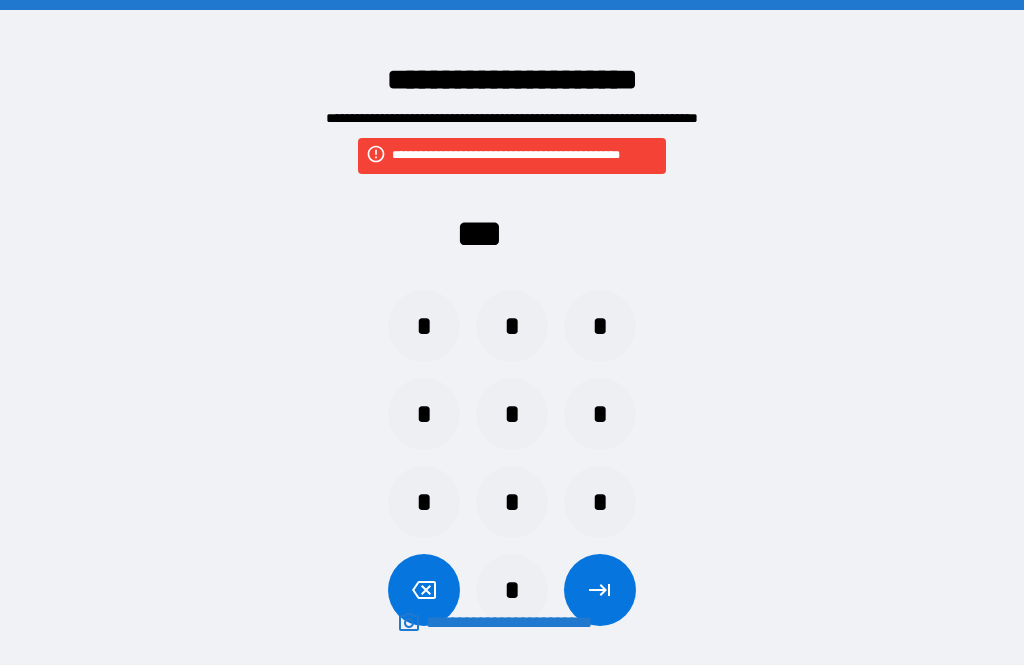 click on "*" at bounding box center (512, 326) 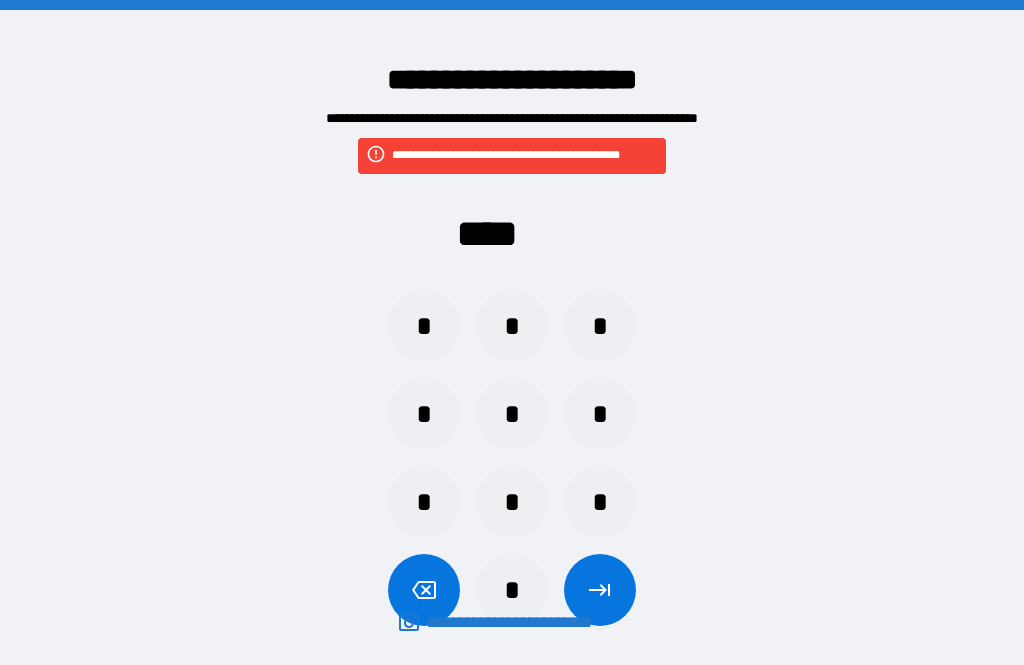 click on "*" at bounding box center (512, 414) 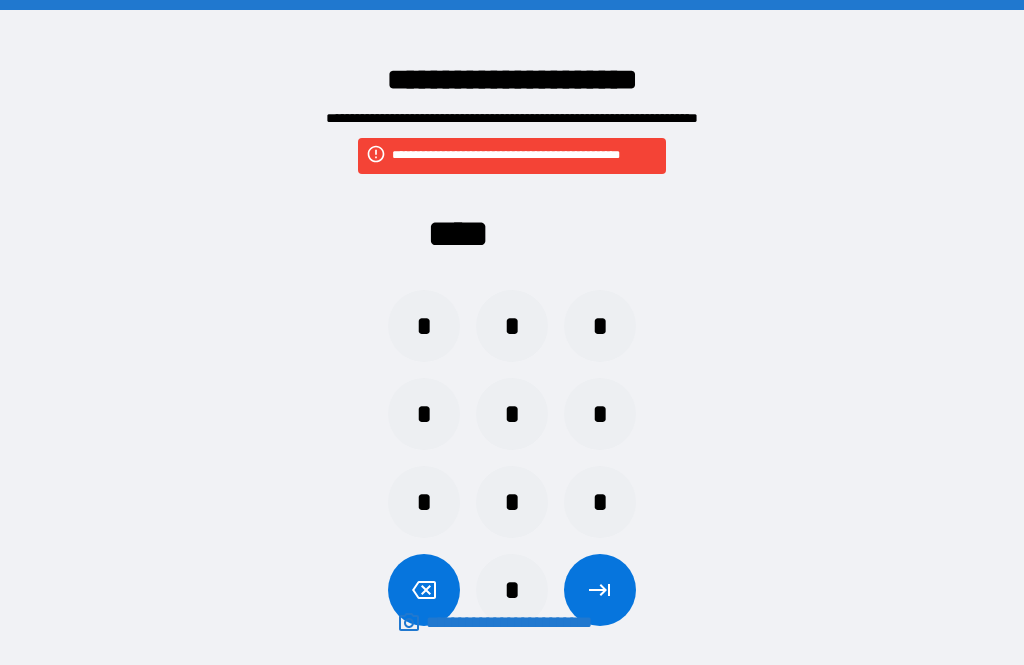 click on "*" at bounding box center [512, 414] 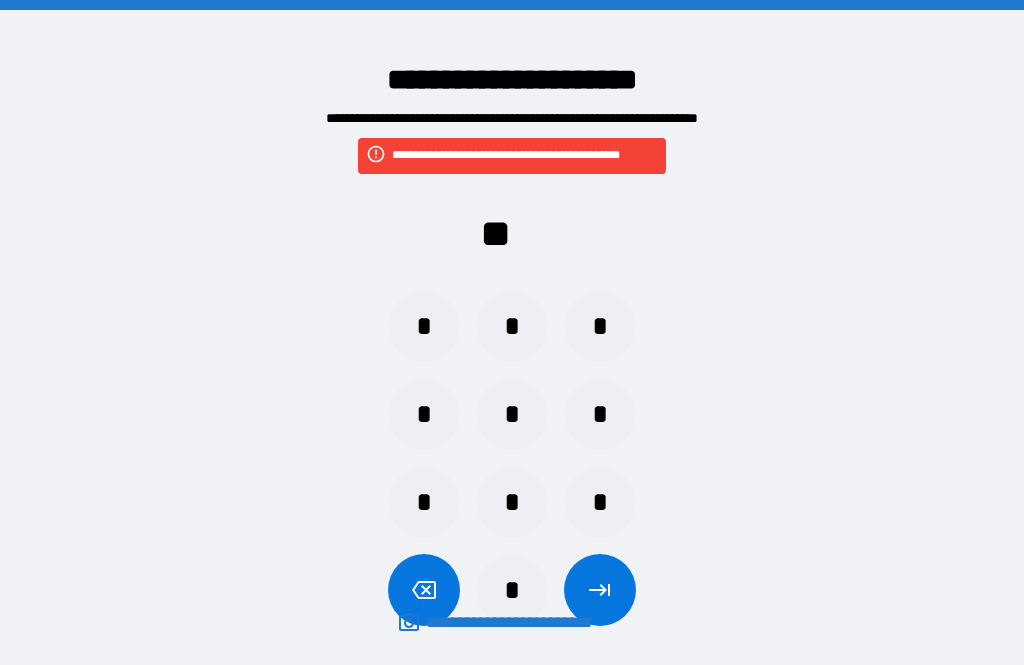 click at bounding box center (424, 590) 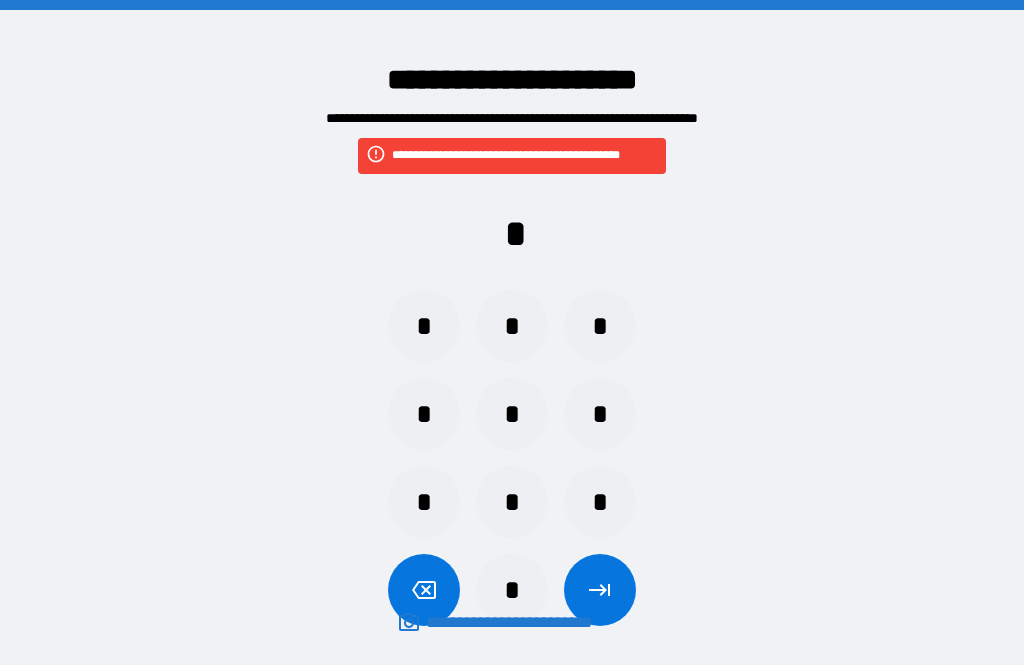 click at bounding box center [424, 590] 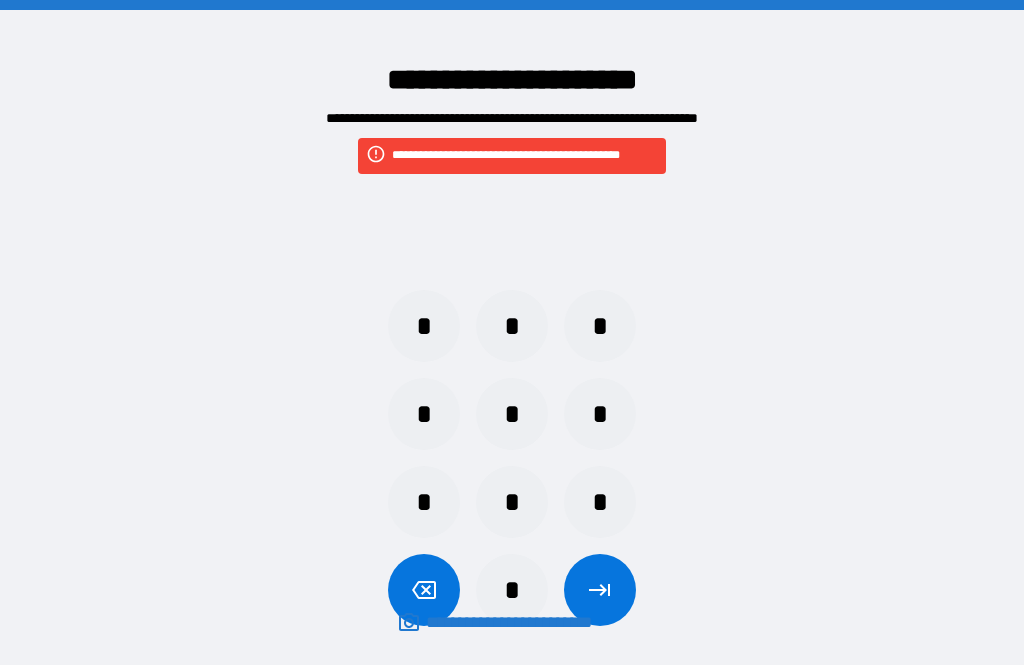 click on "*" at bounding box center [512, 326] 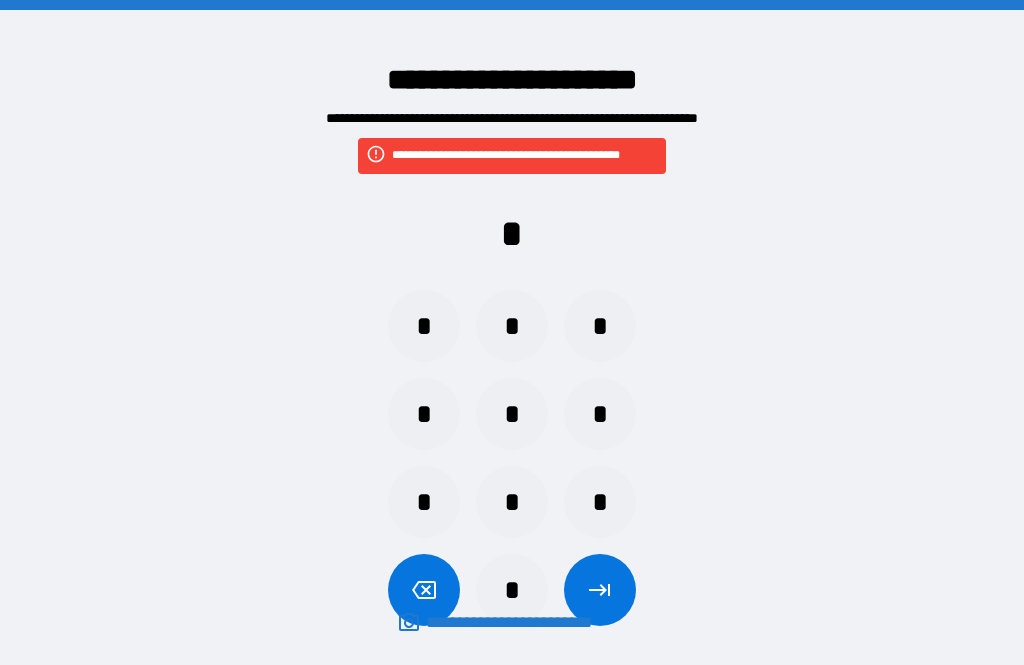 click on "*" at bounding box center [512, 414] 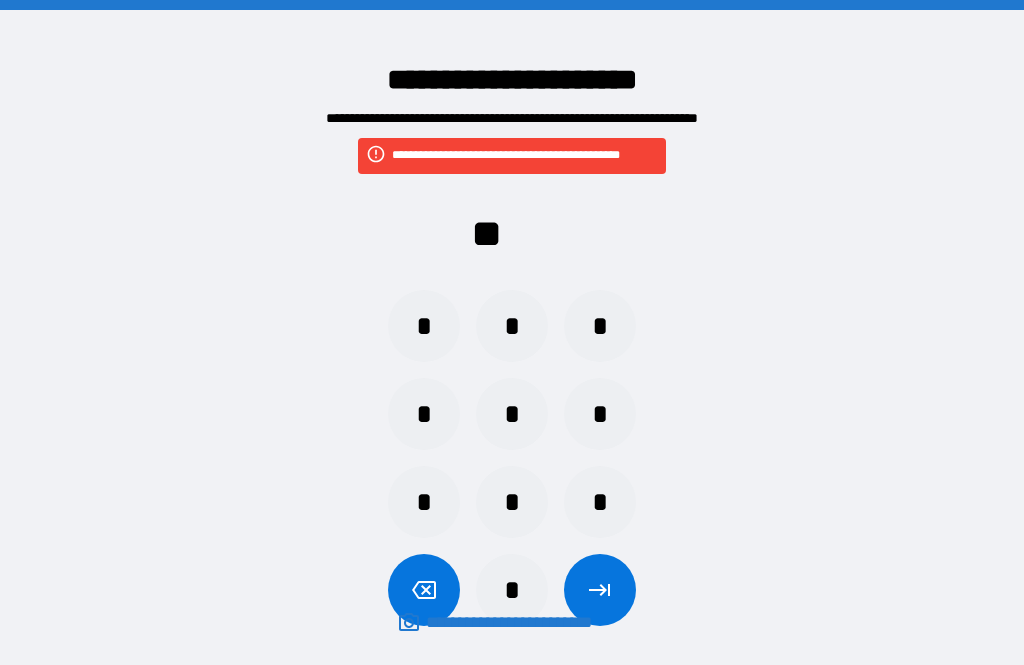 click on "*" at bounding box center (512, 414) 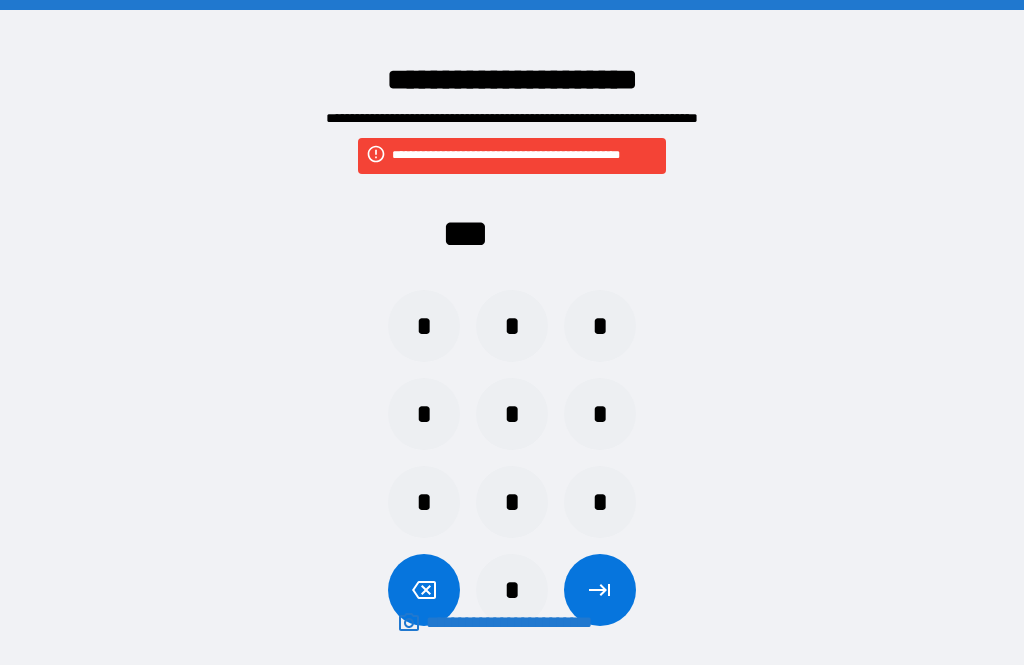 click at bounding box center [600, 590] 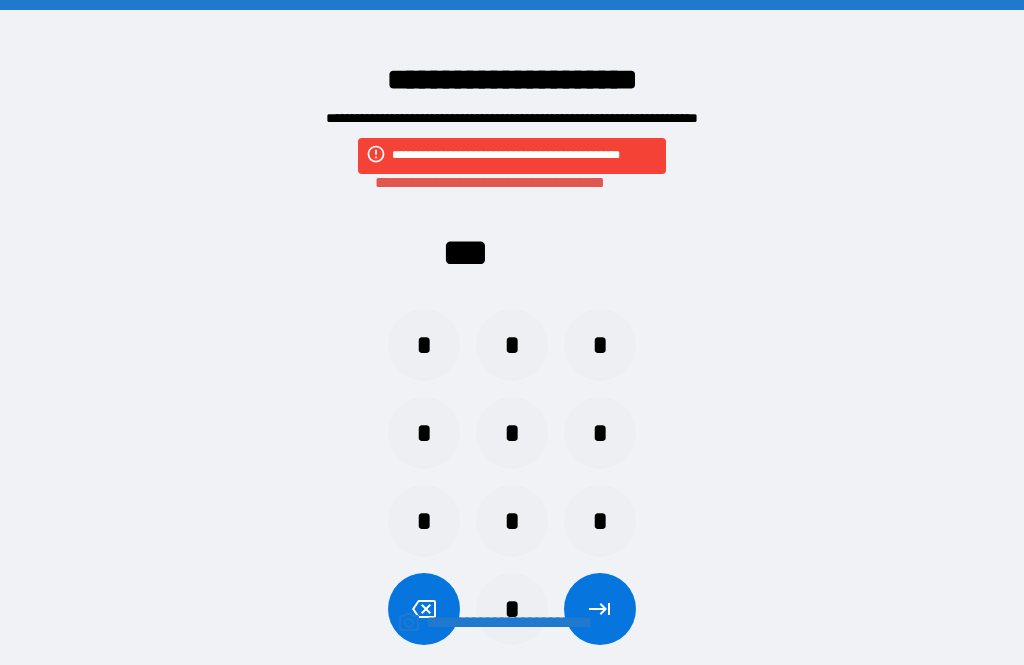 click on "**********" at bounding box center [512, 622] 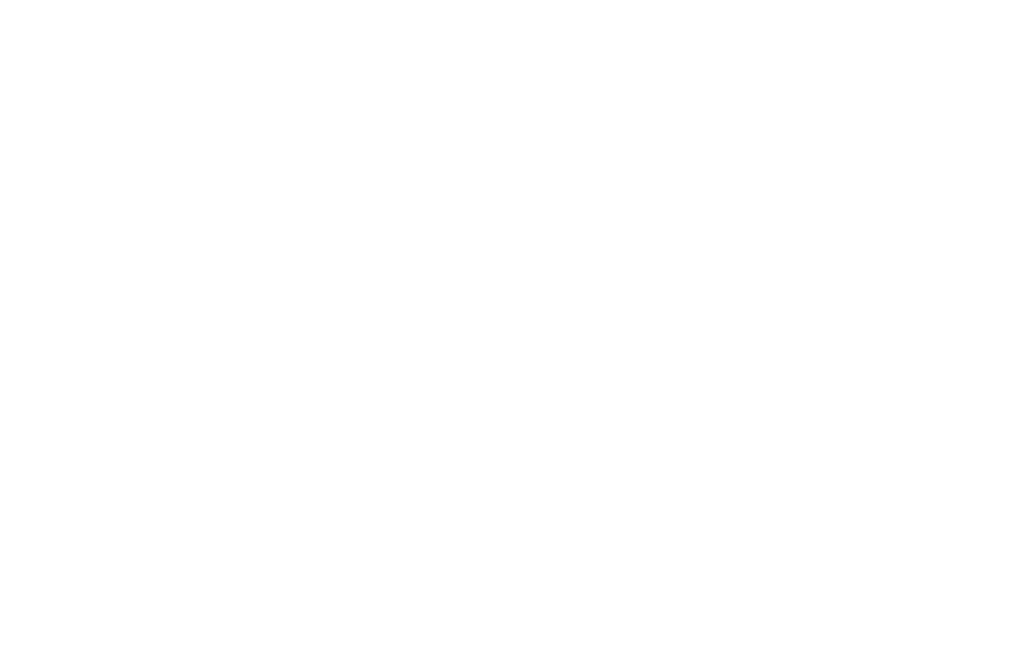scroll, scrollTop: 0, scrollLeft: 0, axis: both 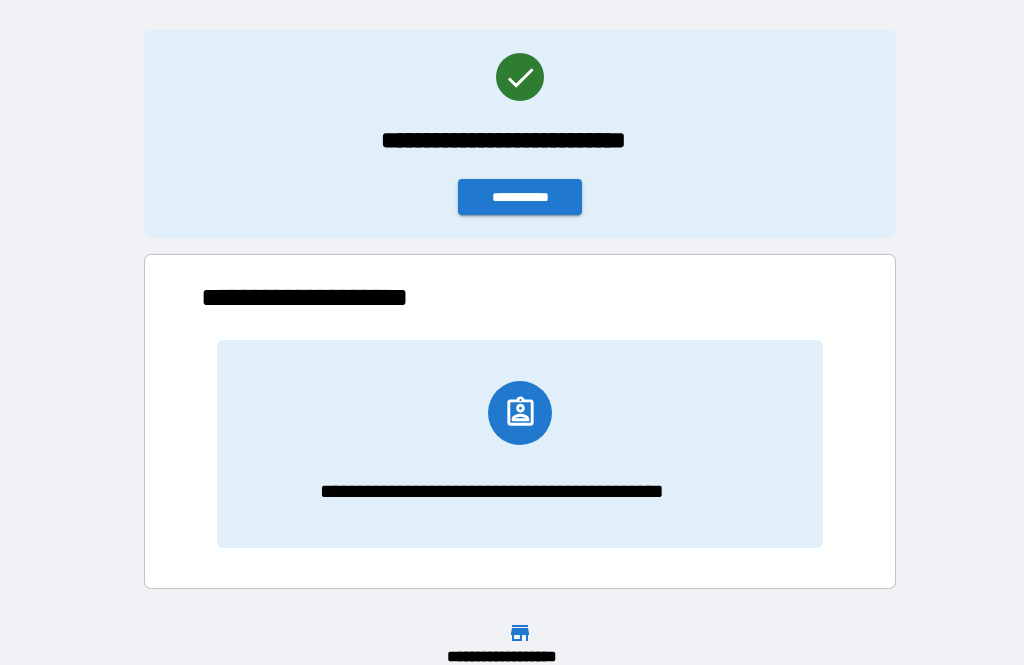 click on "**********" at bounding box center [520, 444] 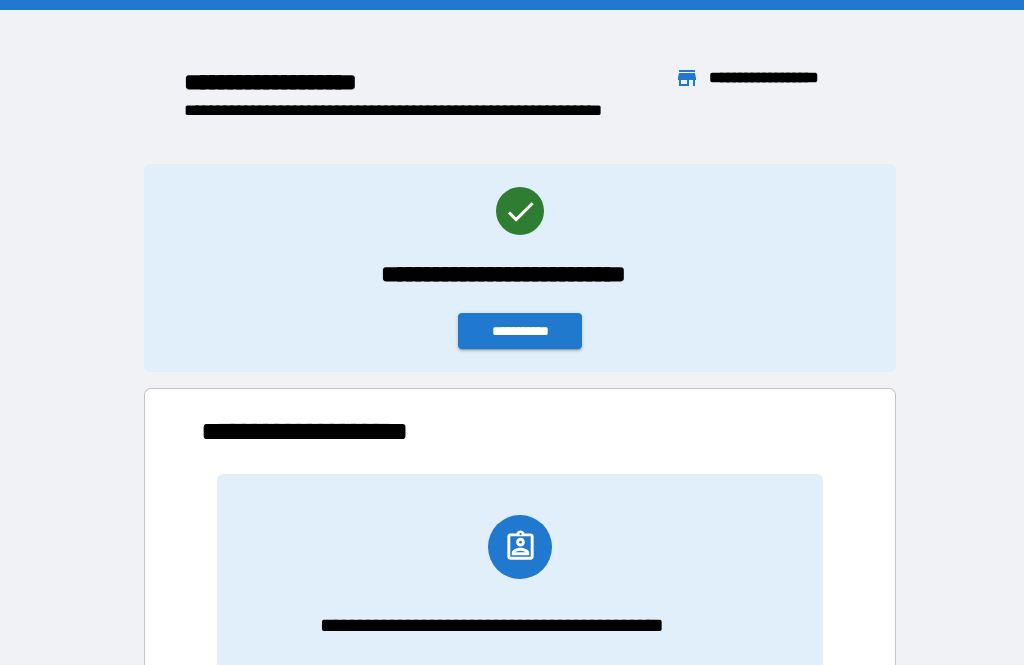 scroll, scrollTop: 0, scrollLeft: 0, axis: both 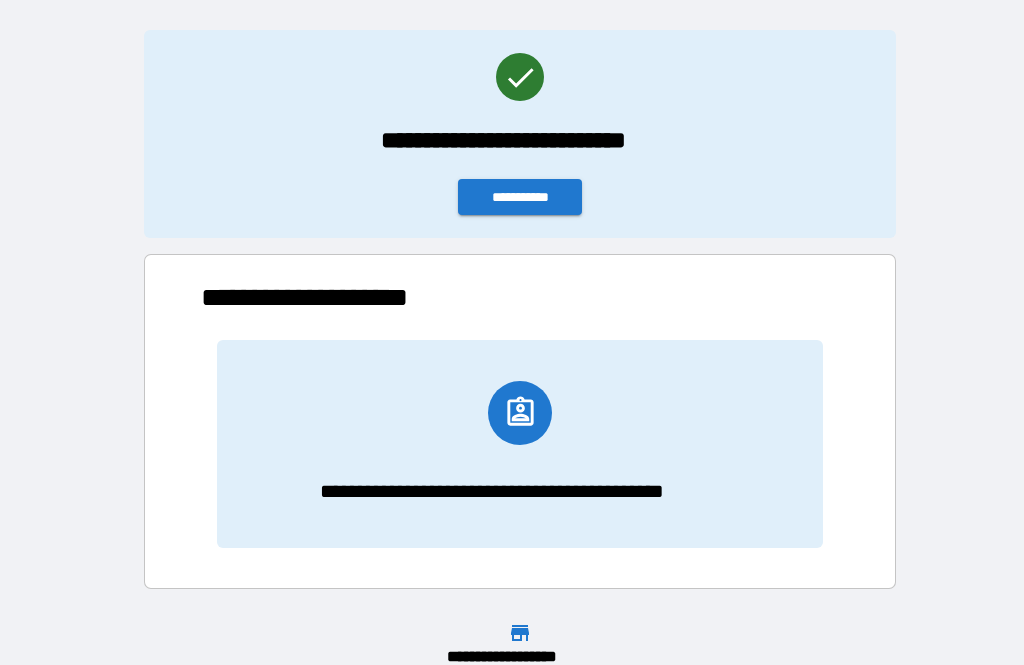 click on "**********" at bounding box center (520, 197) 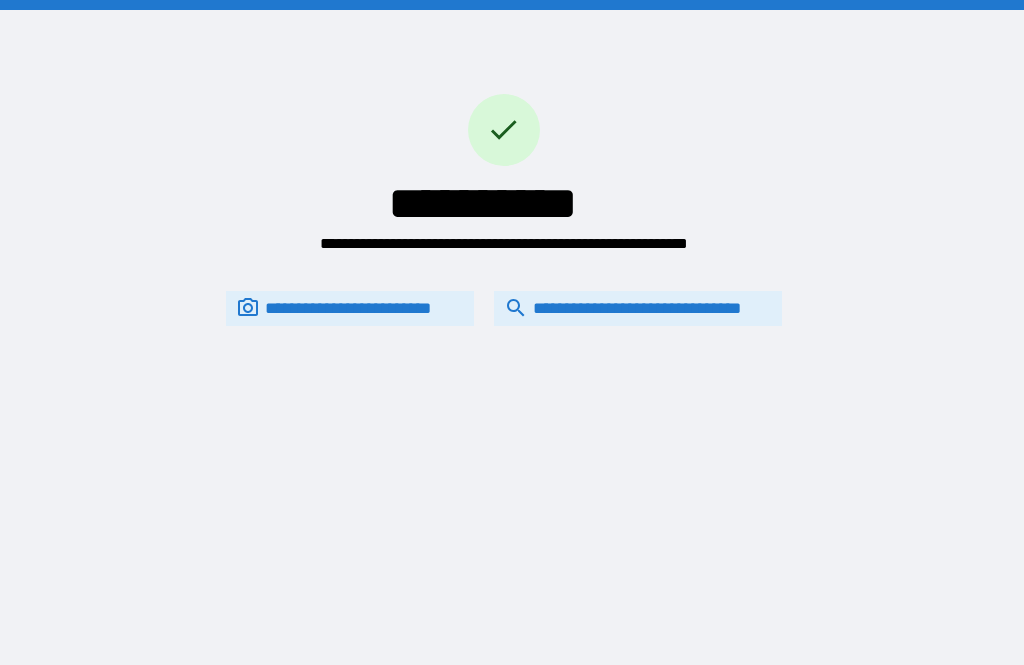 click on "**********" at bounding box center [638, 308] 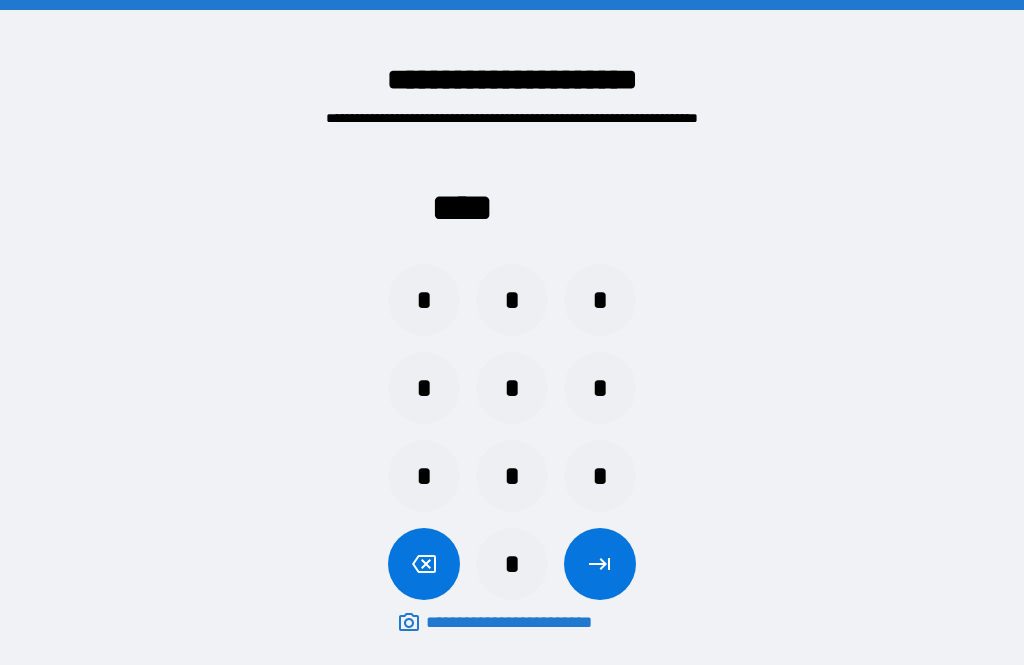 click on "*" at bounding box center (424, 476) 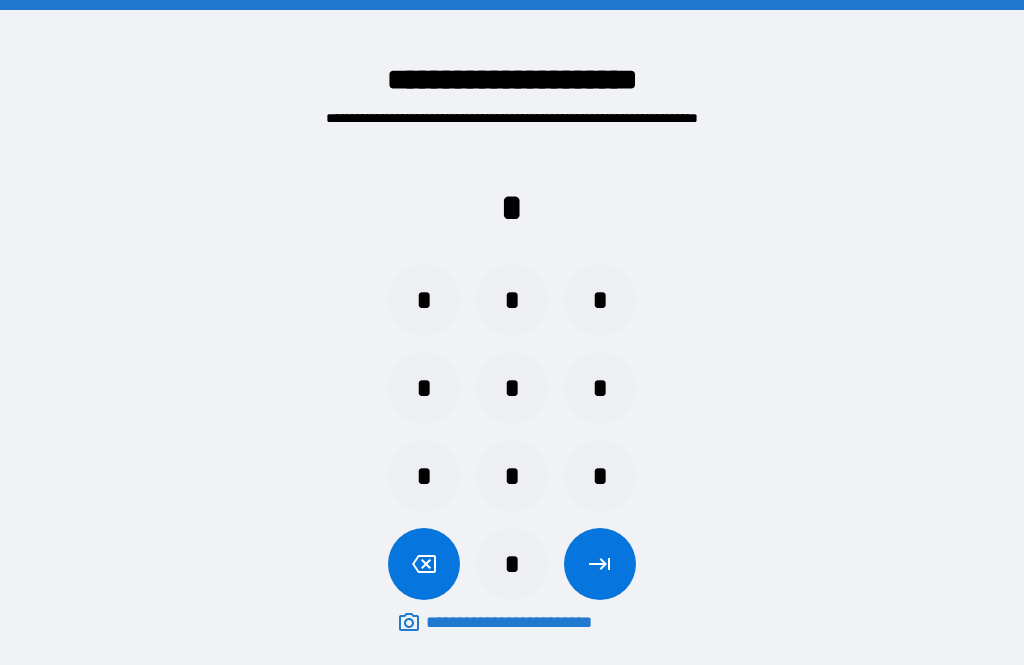 click on "*" at bounding box center (512, 476) 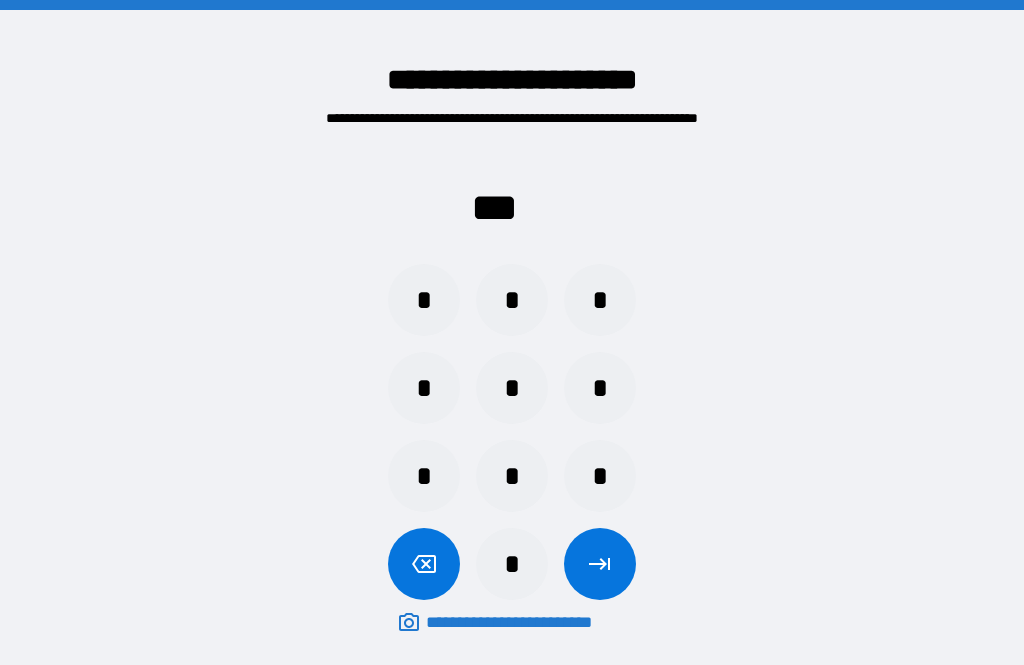 click on "*" at bounding box center [512, 564] 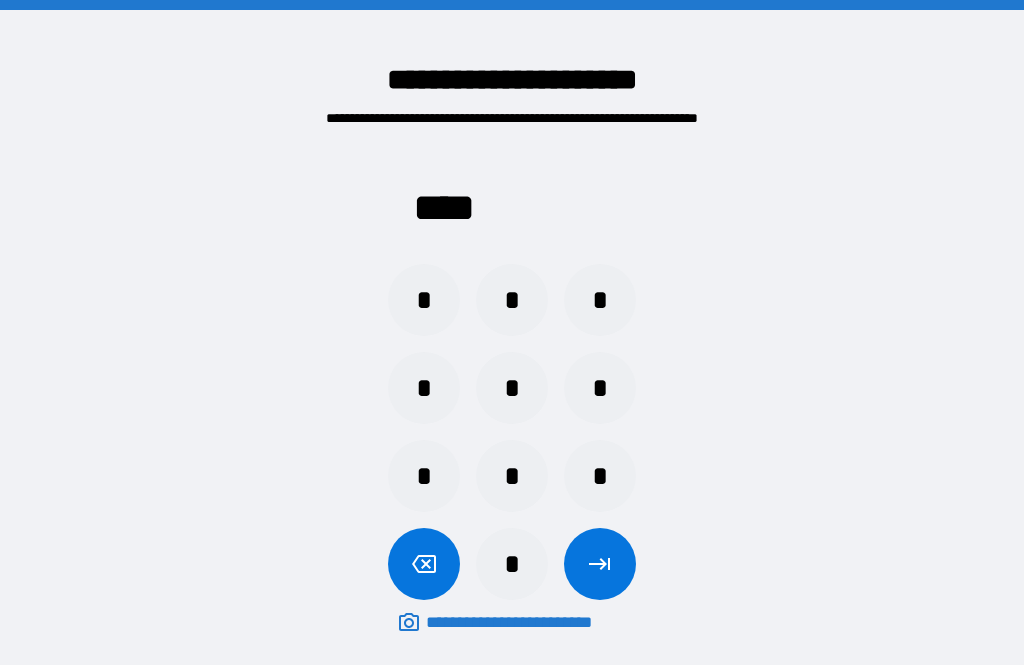 click at bounding box center [600, 564] 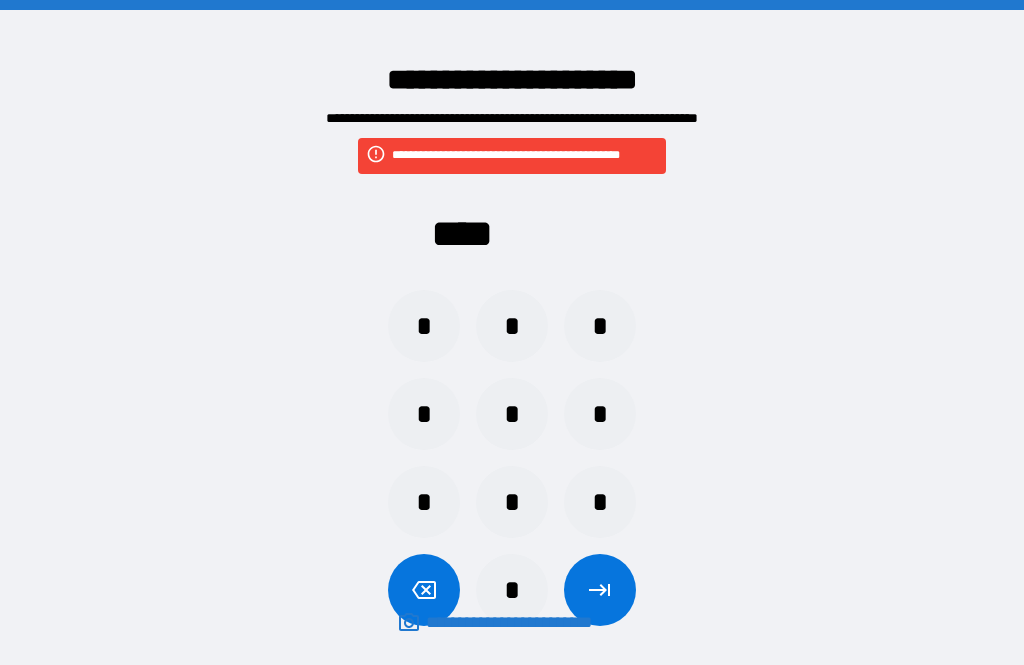 click on "**********" at bounding box center (512, 622) 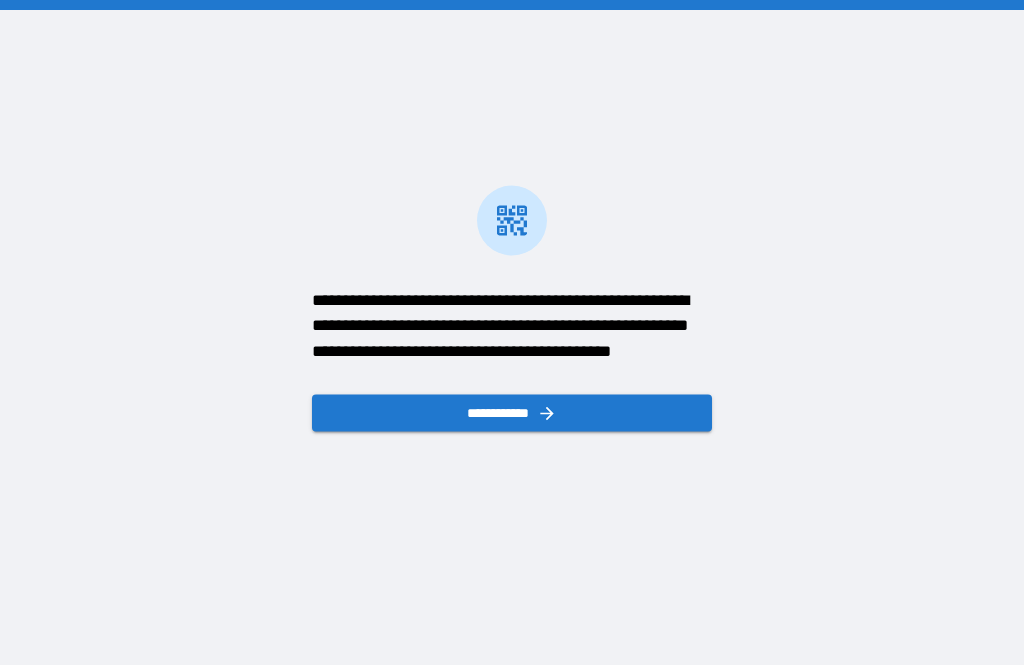 click on "**********" at bounding box center [512, 412] 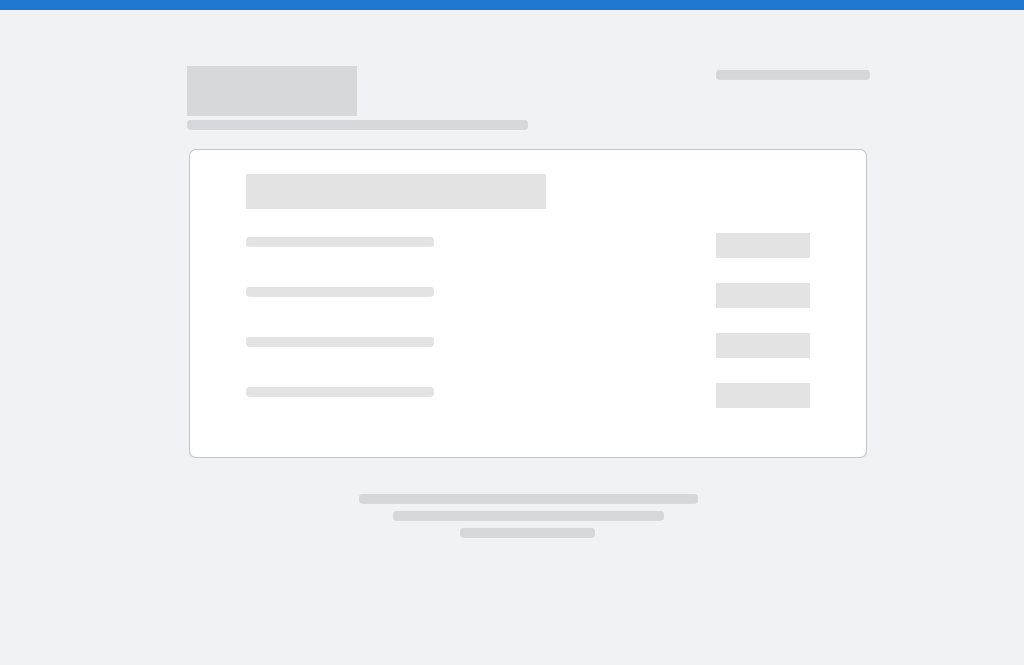scroll, scrollTop: 0, scrollLeft: 0, axis: both 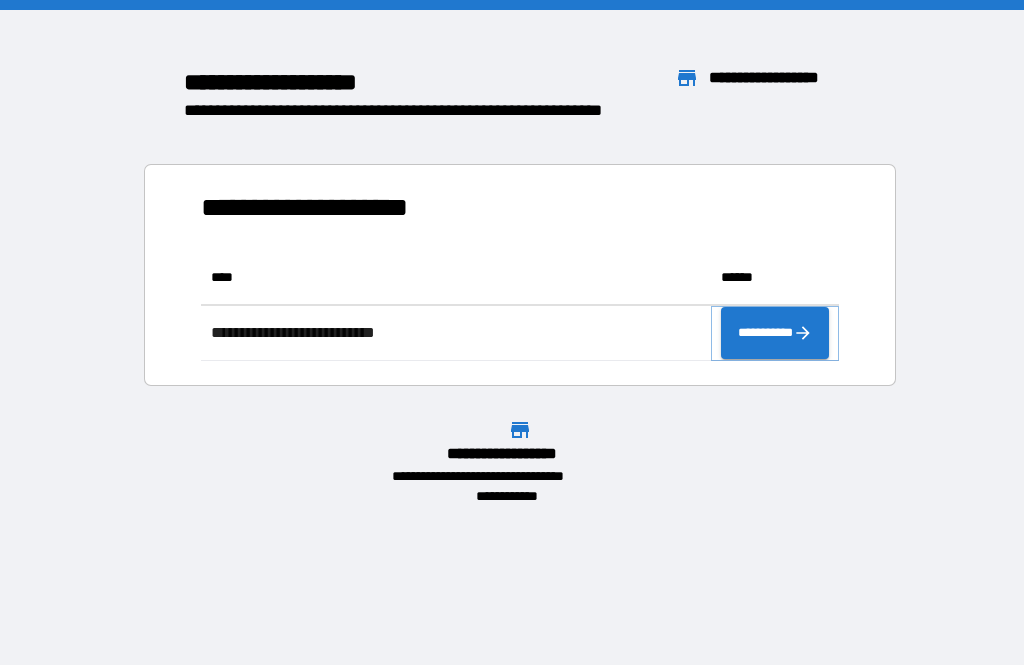 click on "**********" at bounding box center (775, 333) 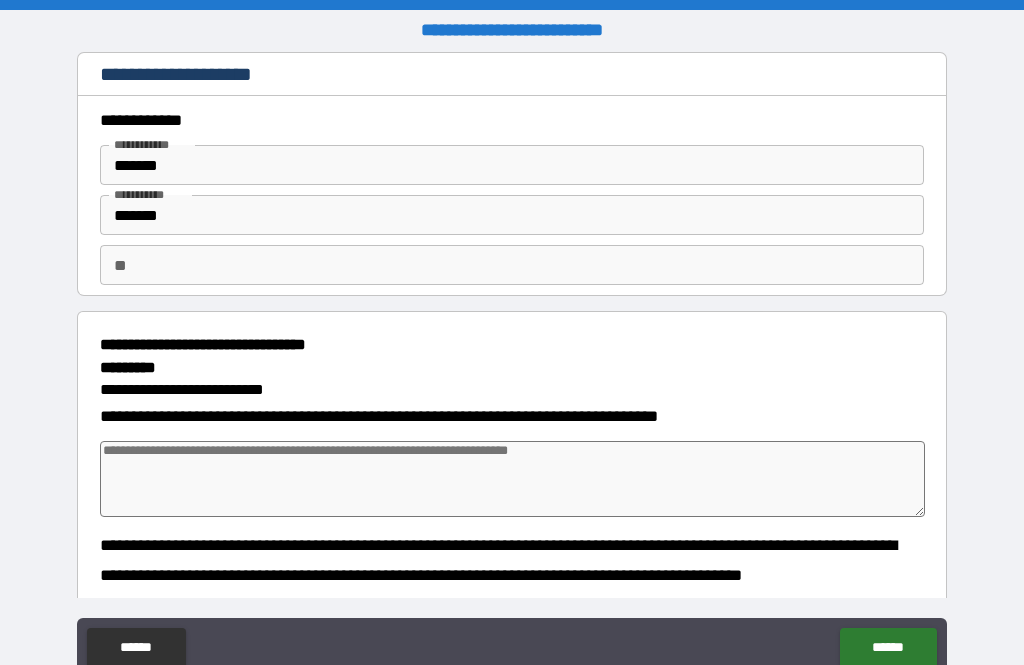 type on "*" 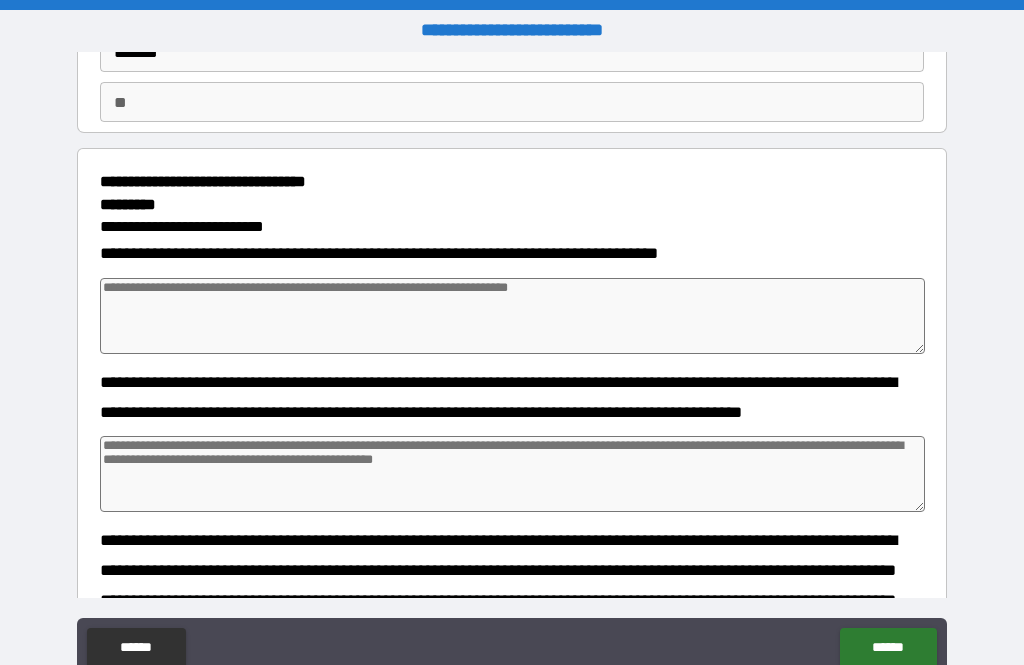 scroll, scrollTop: 187, scrollLeft: 0, axis: vertical 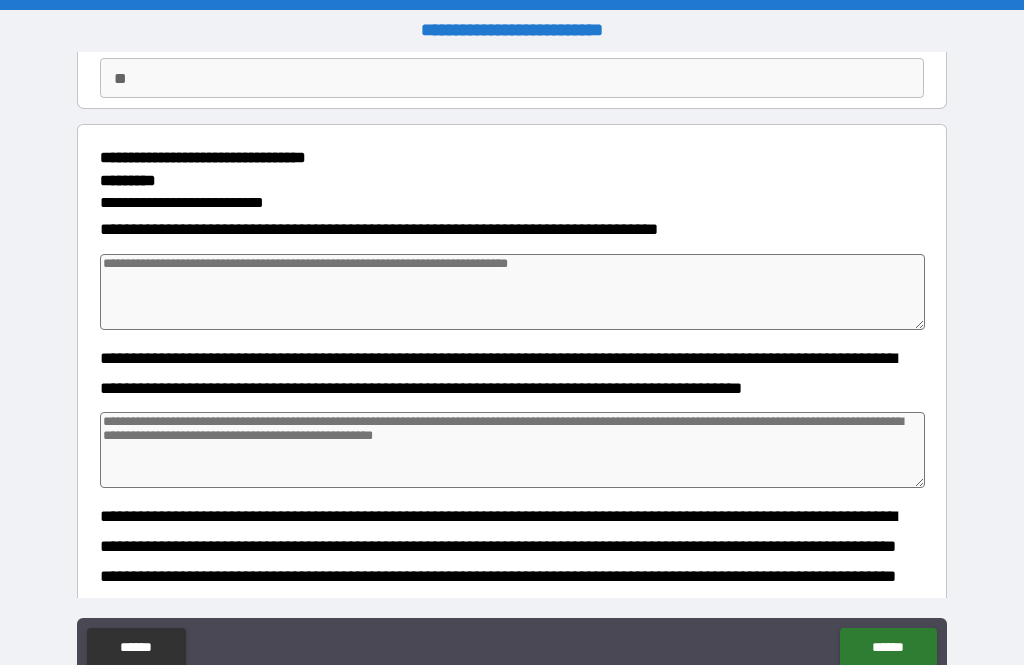 click at bounding box center (513, 292) 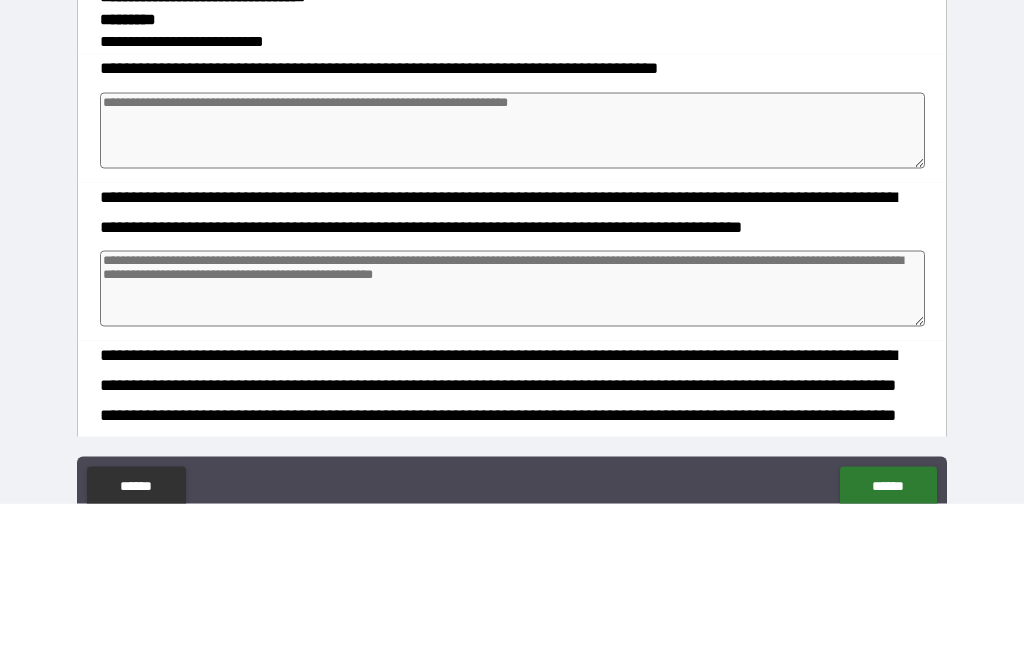 type on "*" 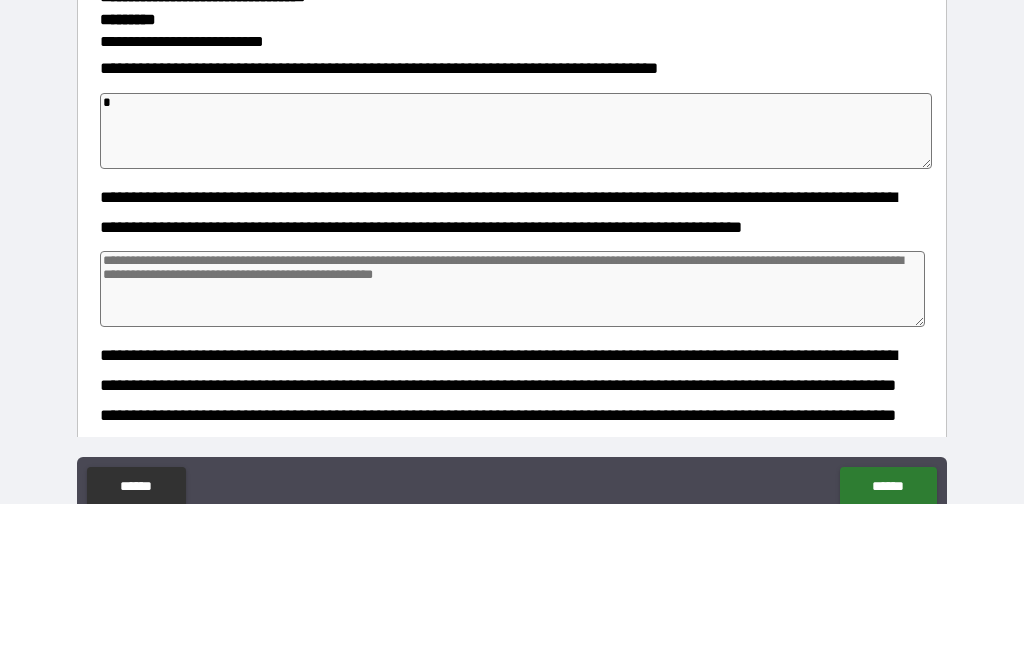 type on "*" 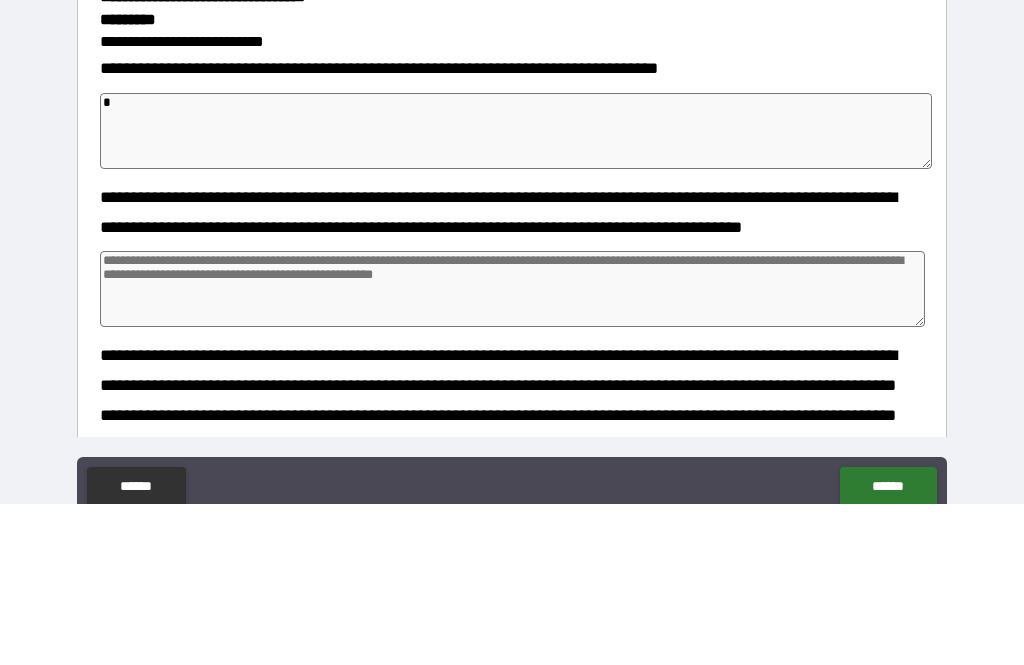 type on "*" 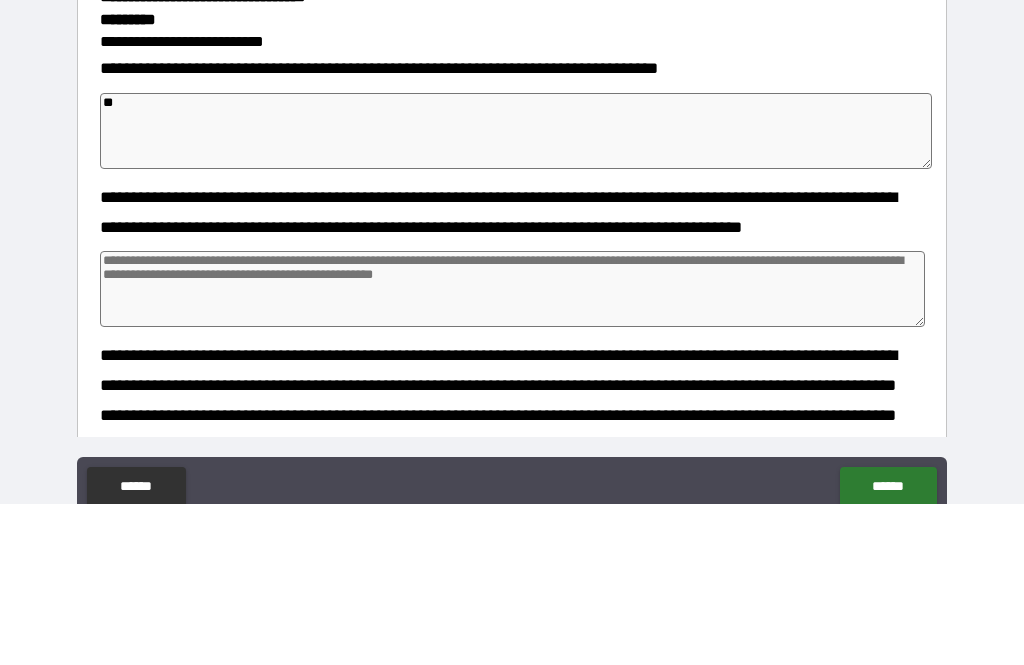type on "*" 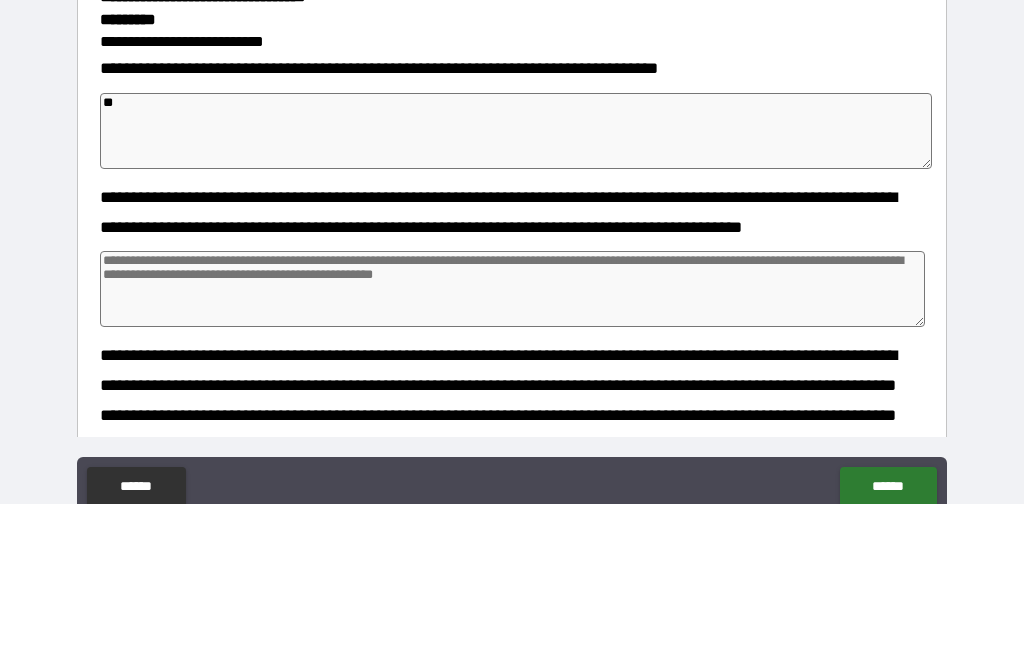 type on "*" 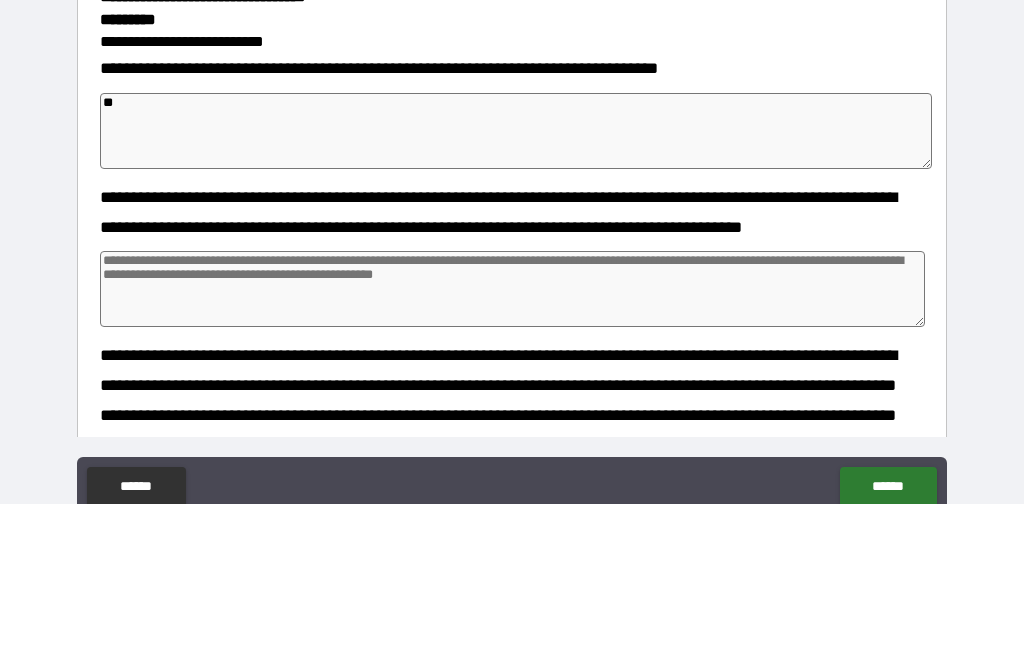 type on "*" 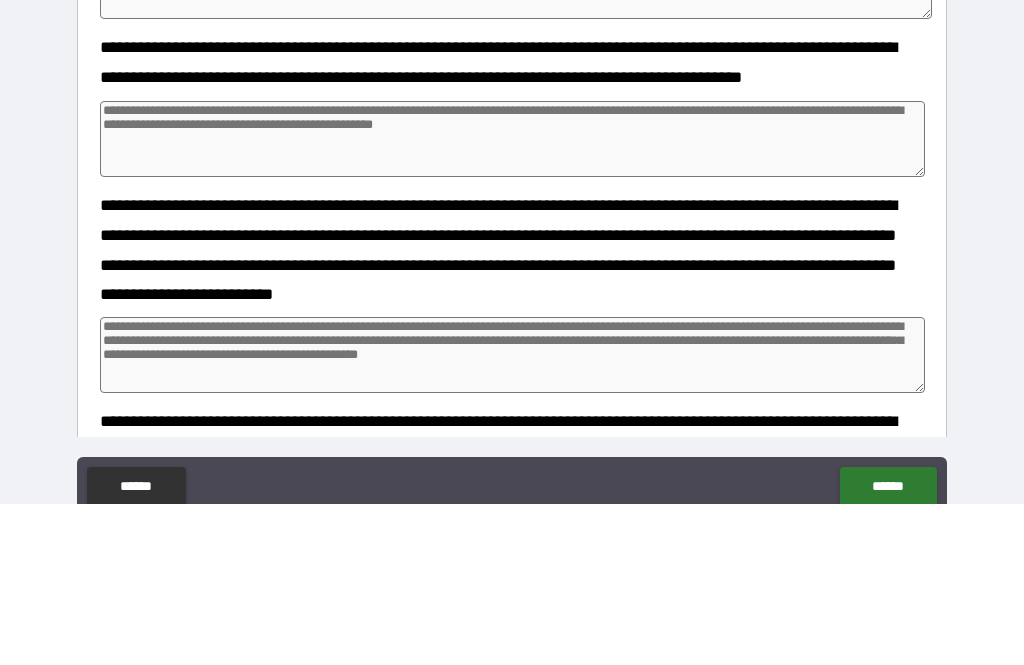 scroll, scrollTop: 357, scrollLeft: 0, axis: vertical 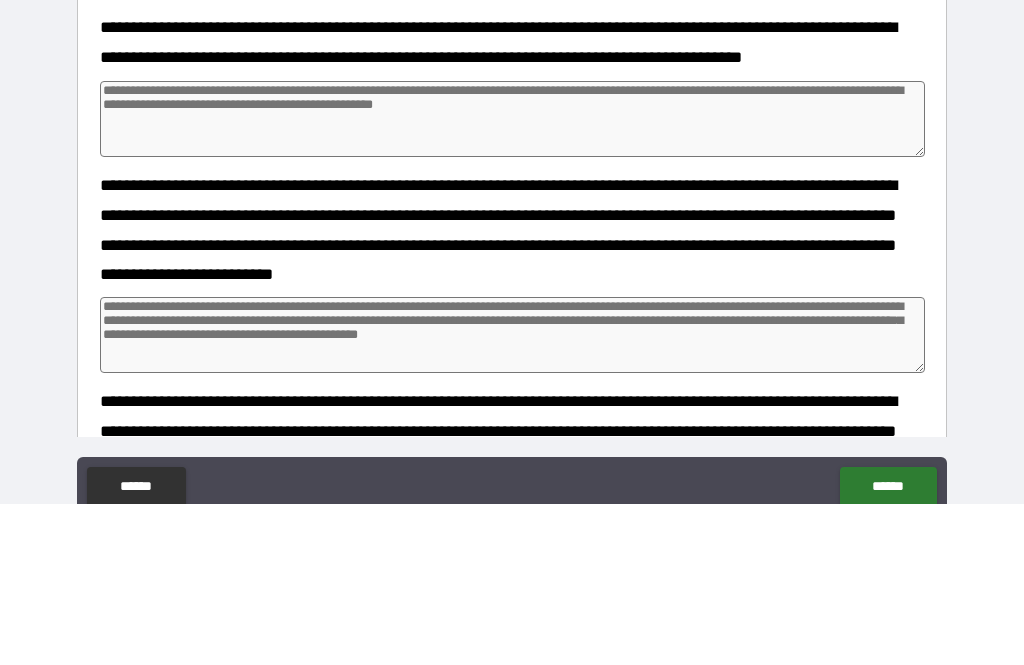 type on "**" 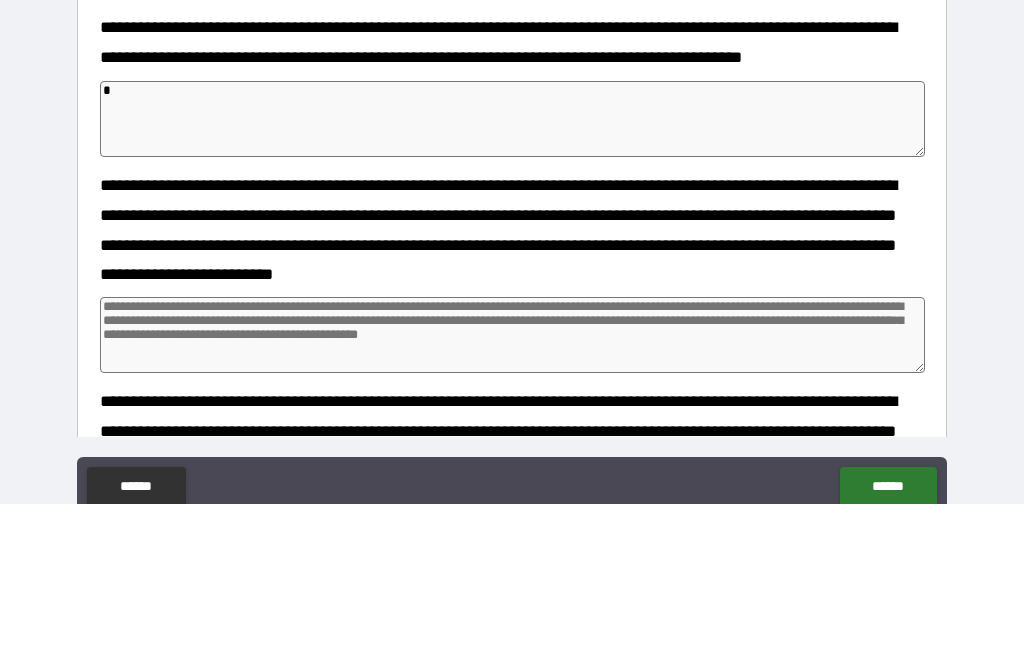 type on "*" 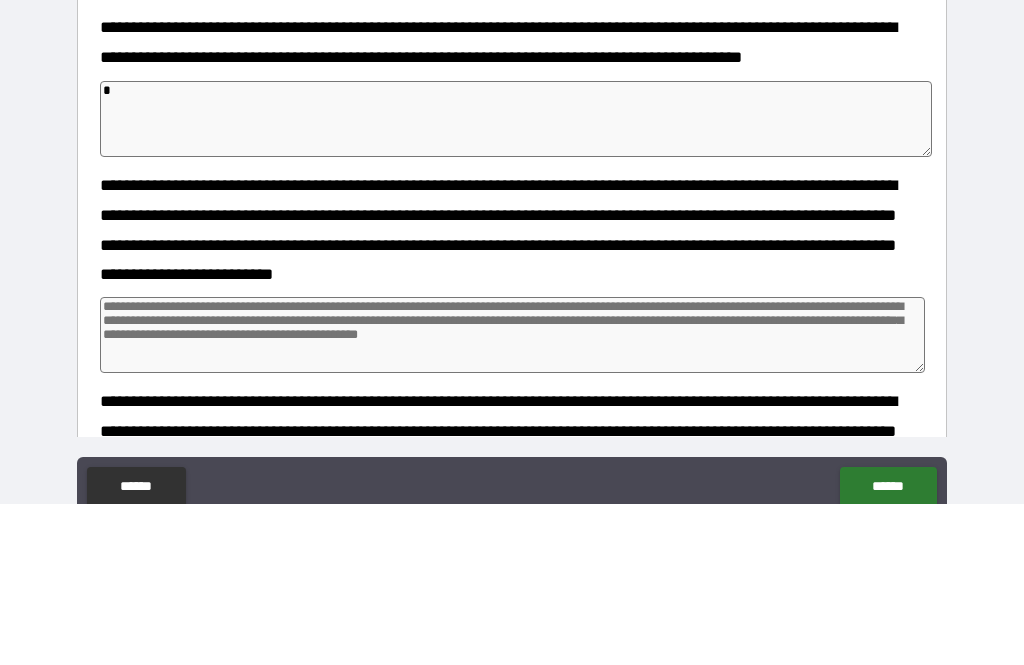 type on "**" 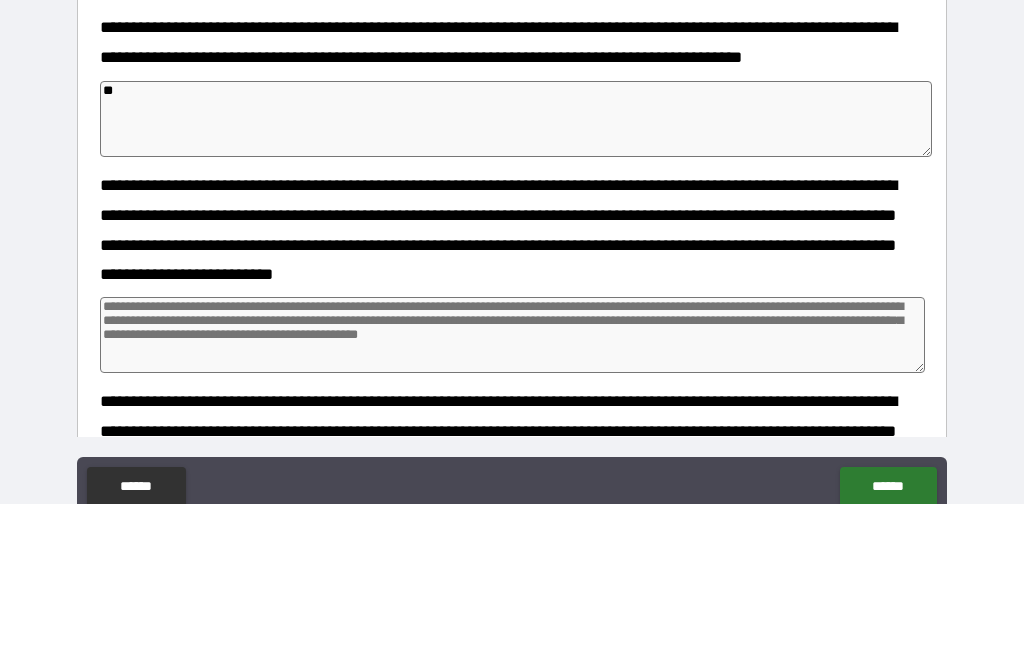 type on "*" 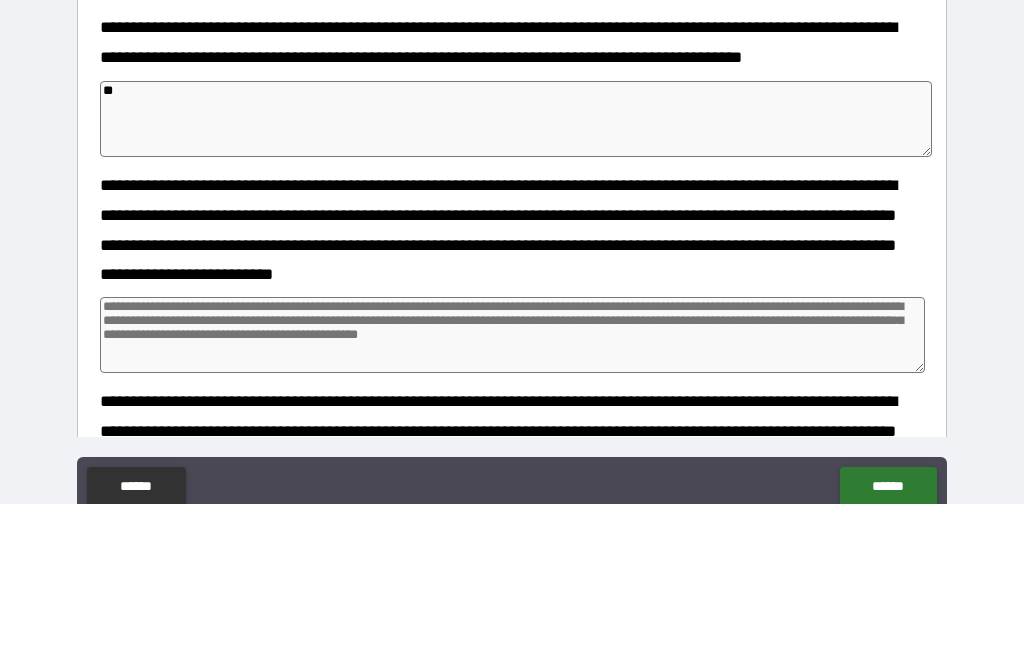 type on "*" 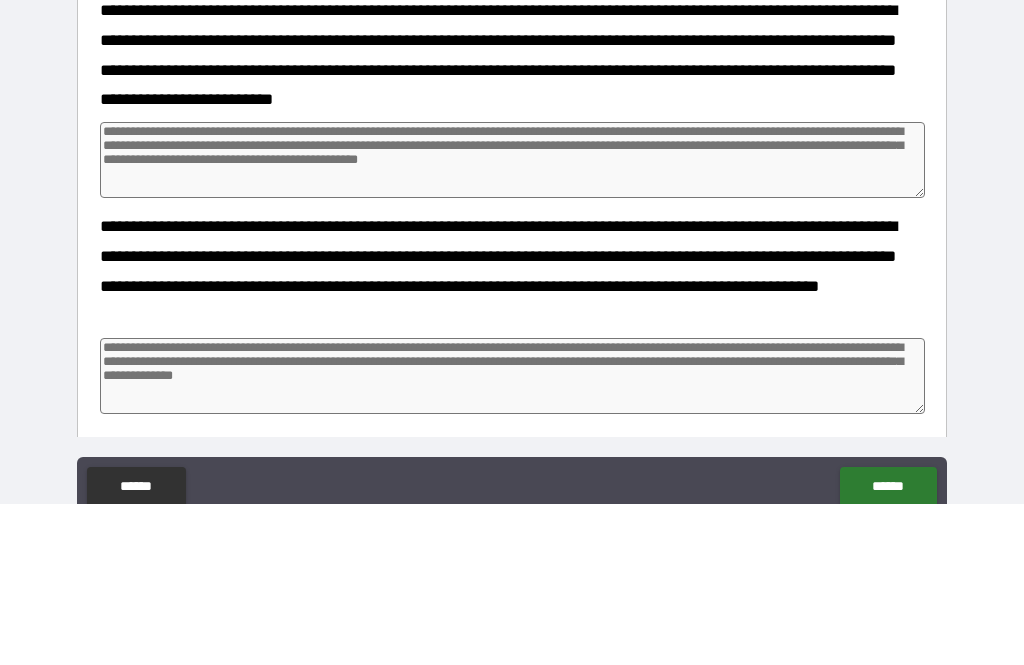 type on "**" 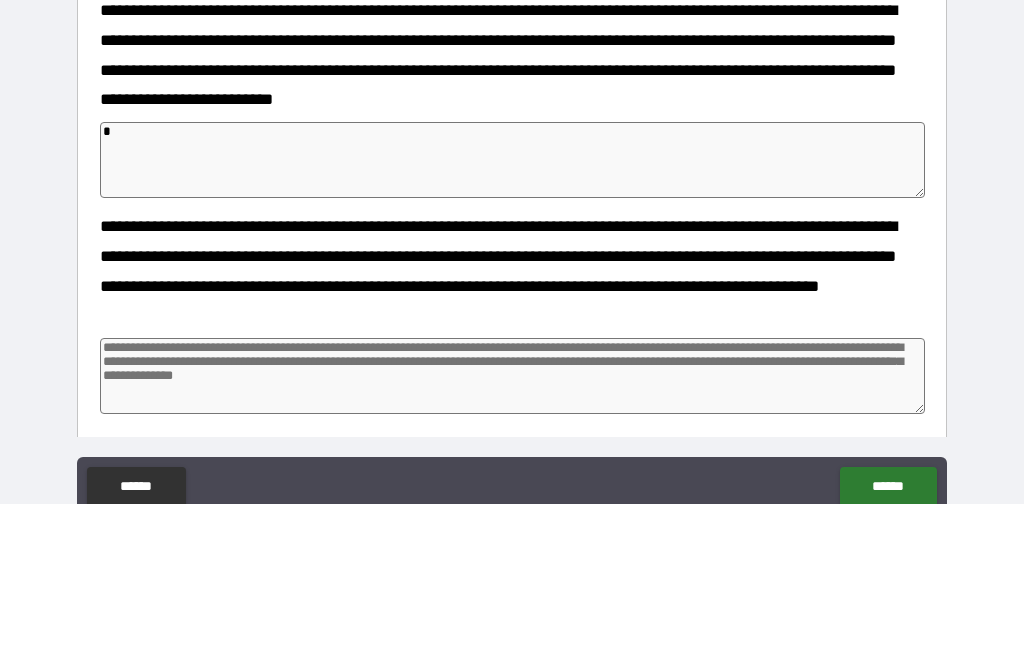type on "*" 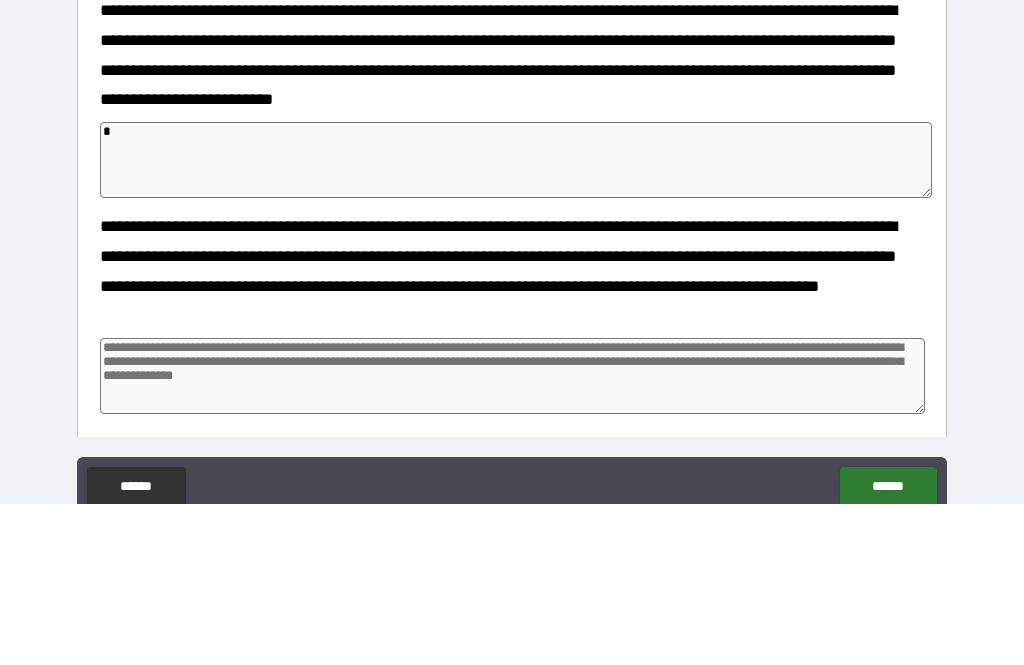 type on "*" 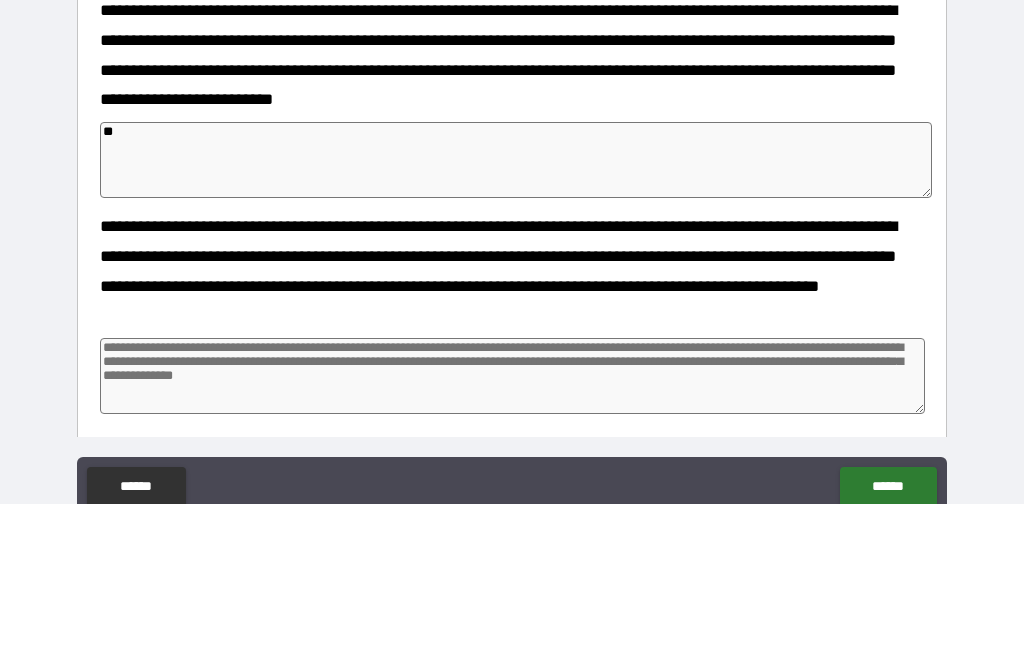 type on "*" 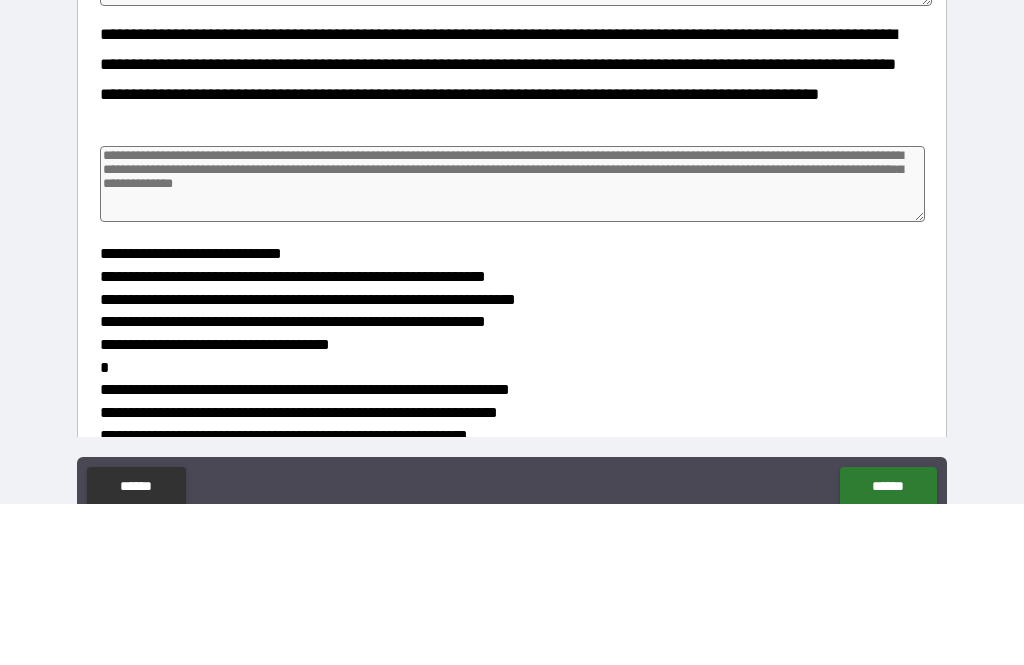 scroll, scrollTop: 724, scrollLeft: 0, axis: vertical 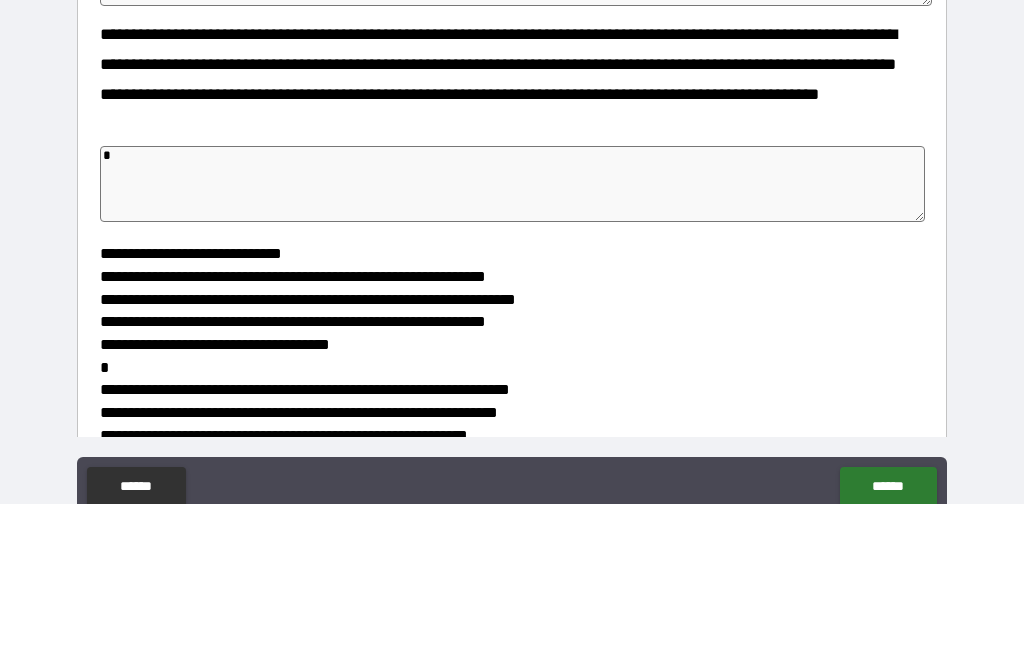 type on "*" 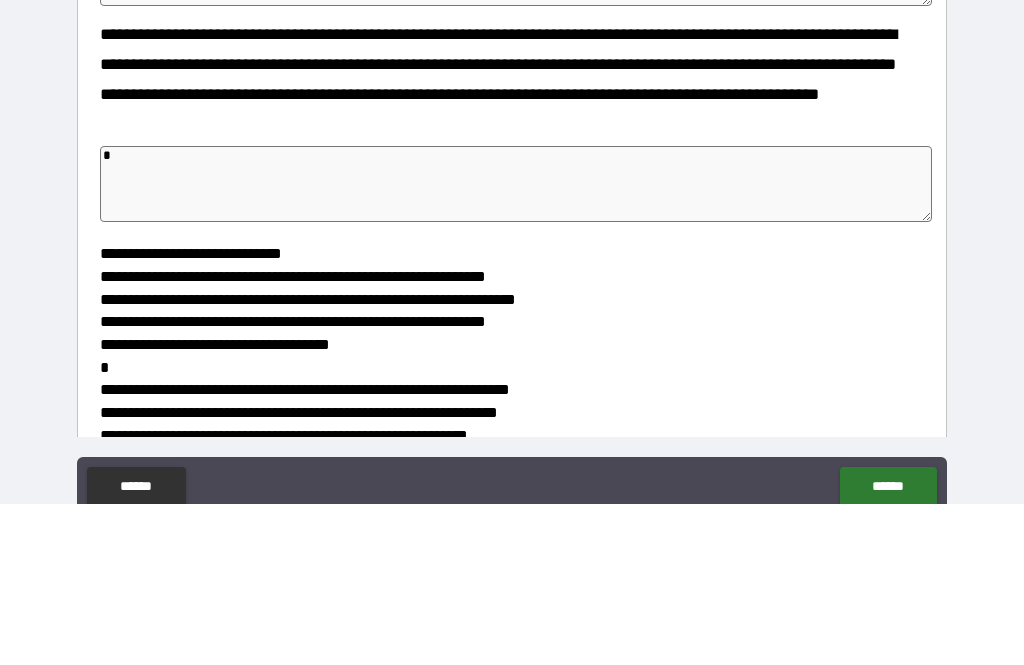 type on "*" 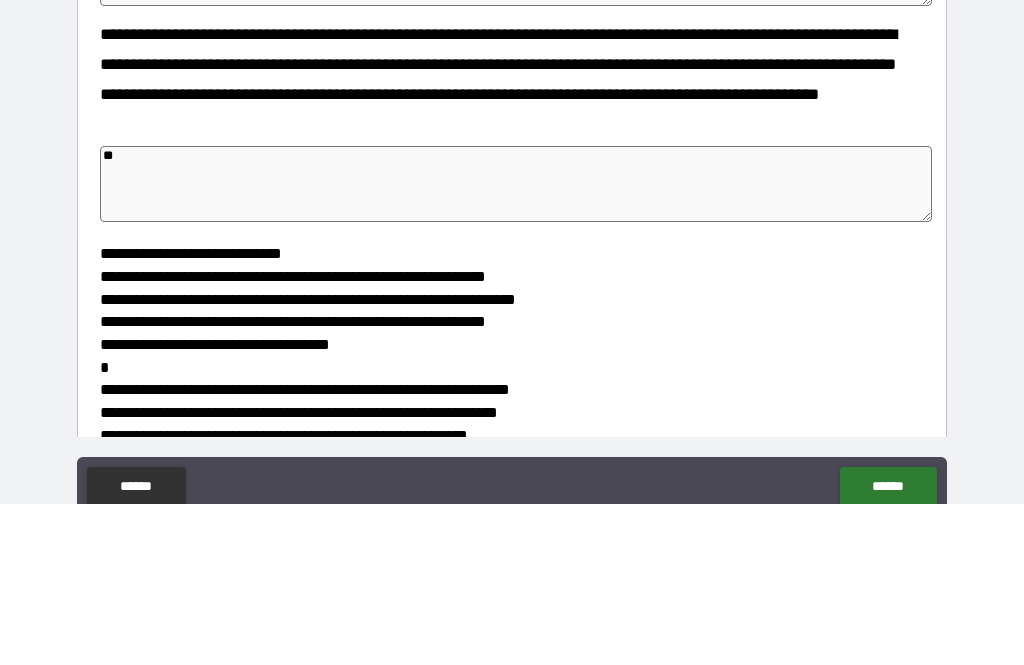type on "*" 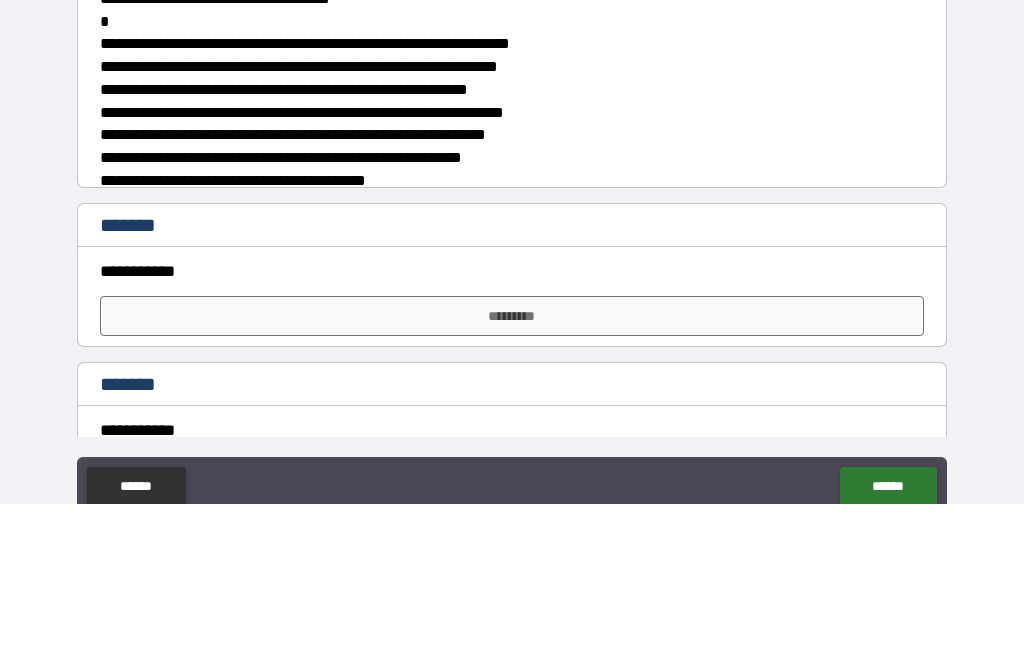 scroll, scrollTop: 1075, scrollLeft: 0, axis: vertical 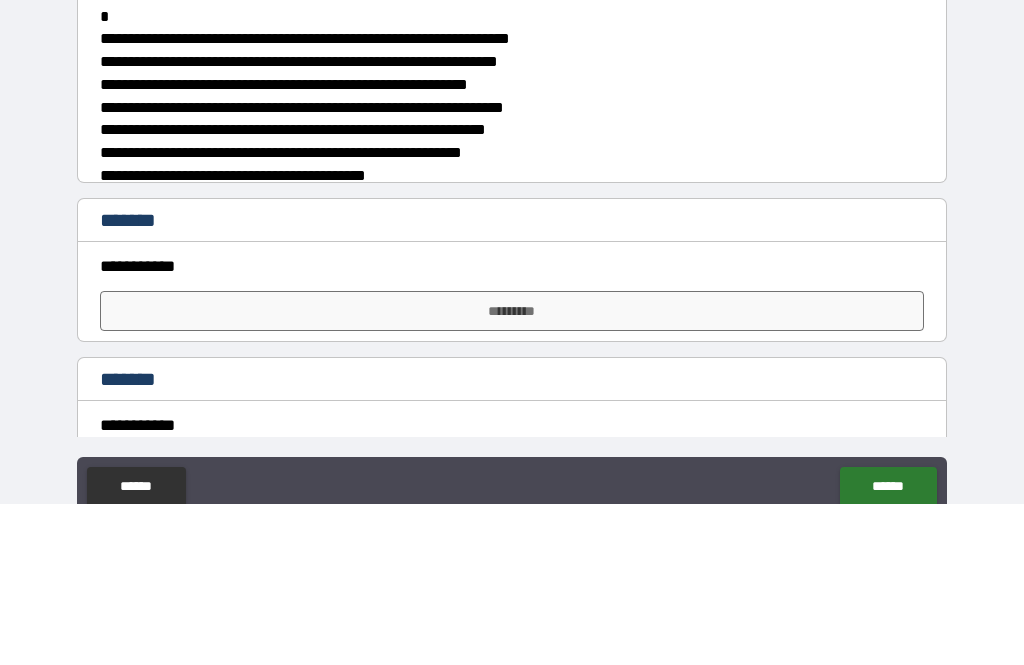 type on "**" 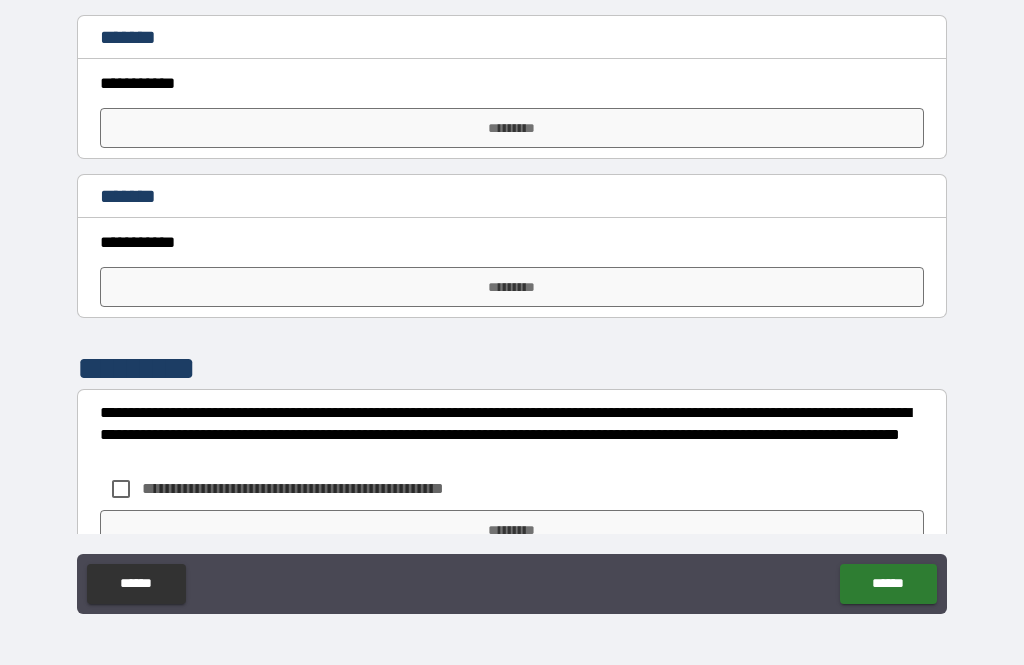 scroll, scrollTop: 1355, scrollLeft: 0, axis: vertical 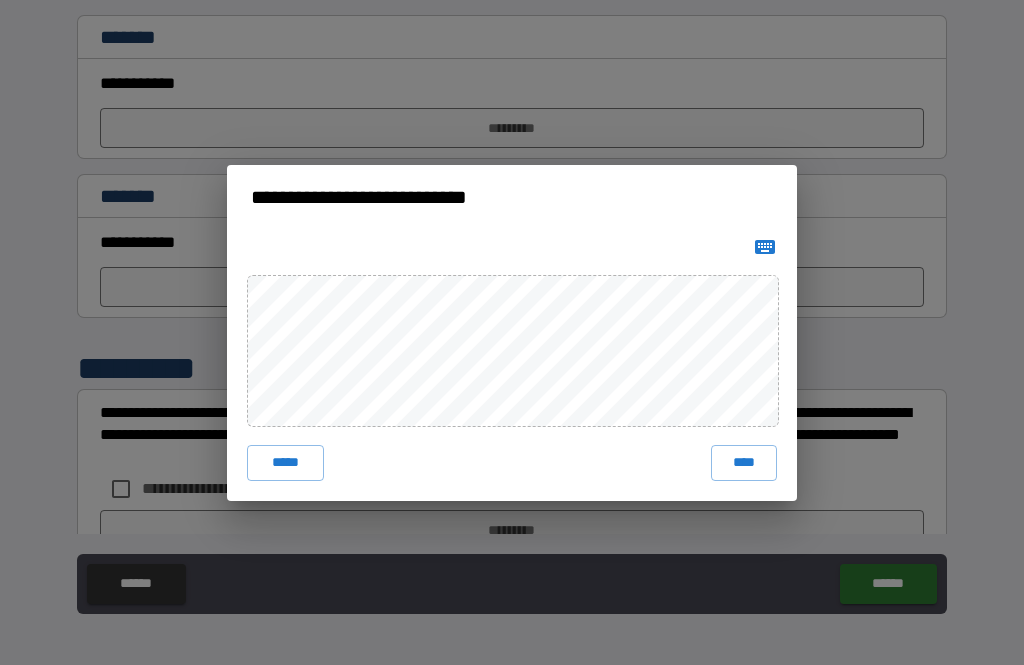 click on "****" at bounding box center [744, 463] 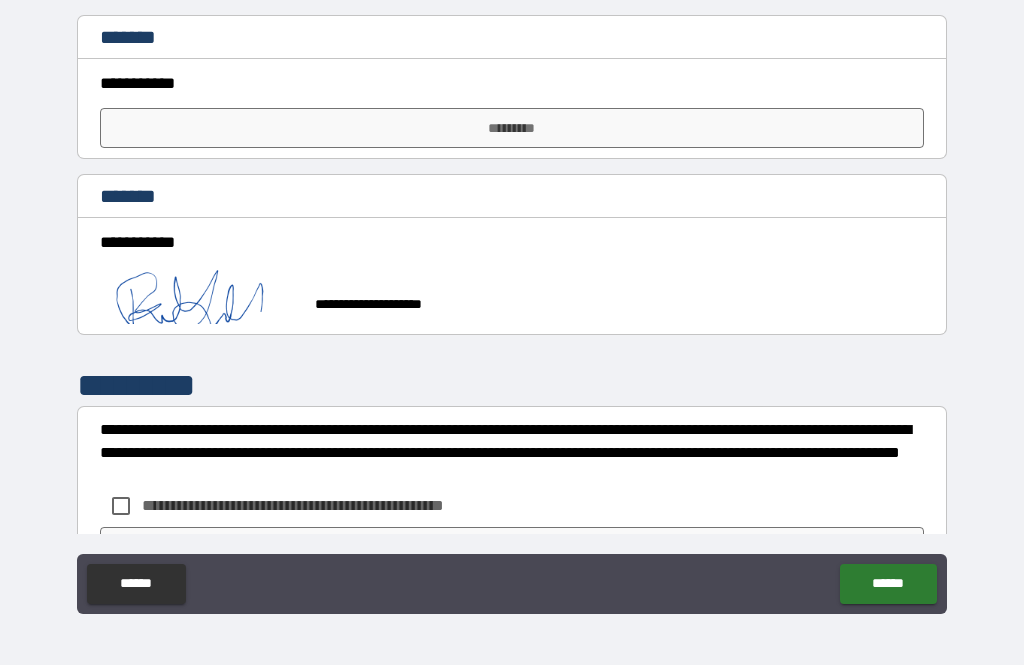 type on "*" 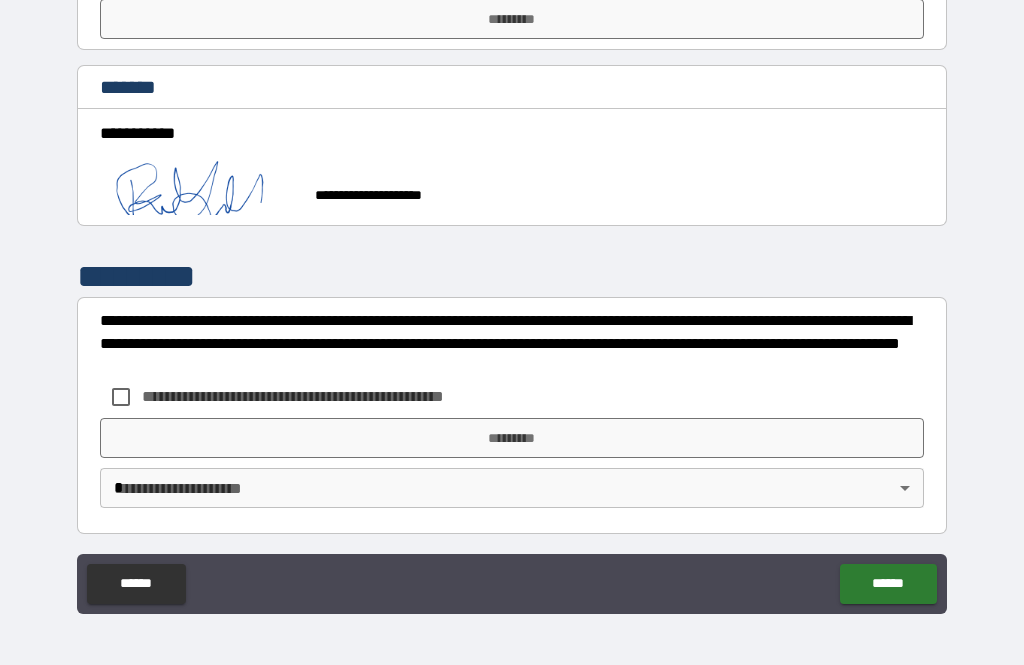 scroll, scrollTop: 1463, scrollLeft: 0, axis: vertical 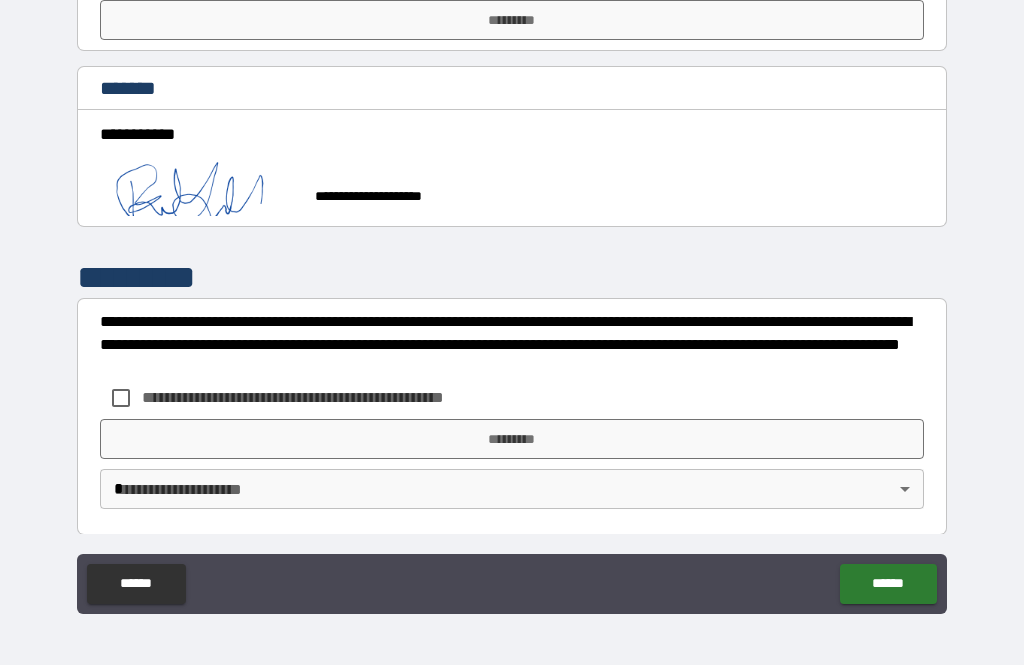 type on "*" 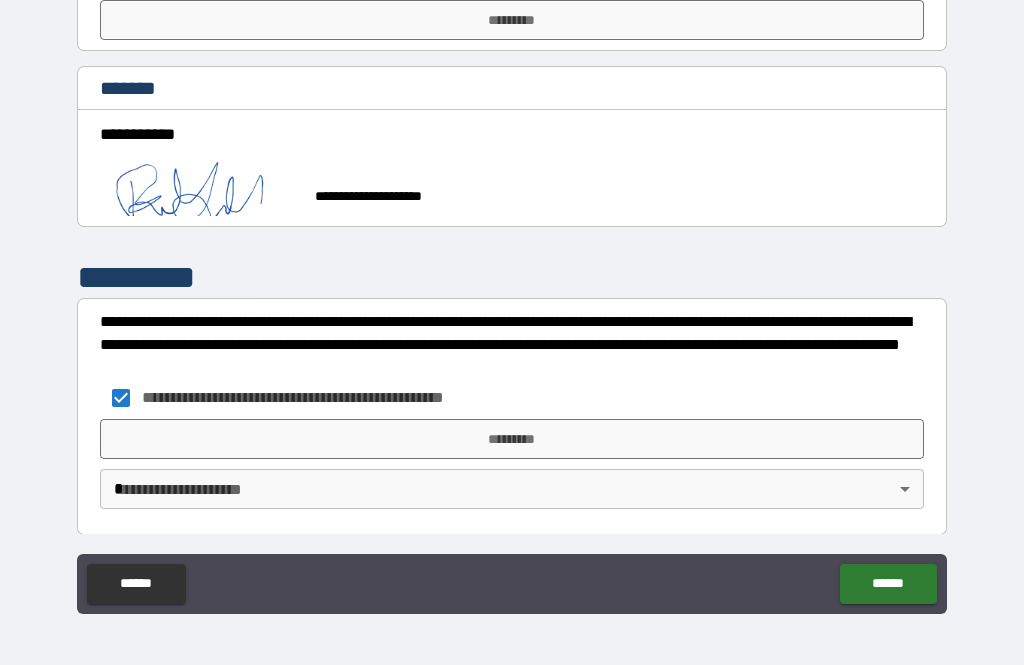 type on "*" 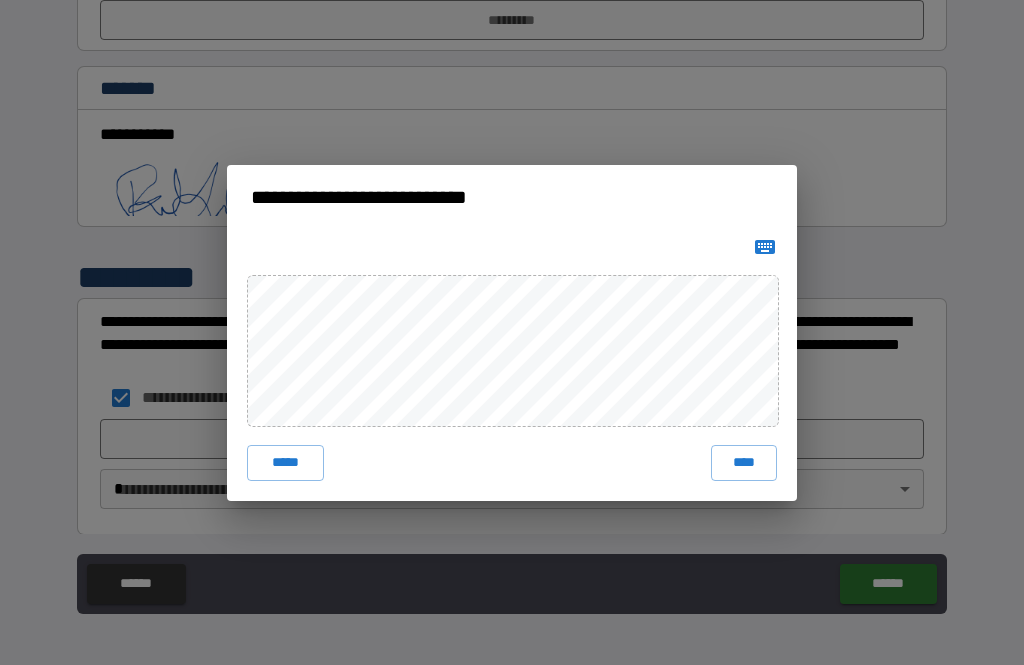 click on "****" at bounding box center [744, 463] 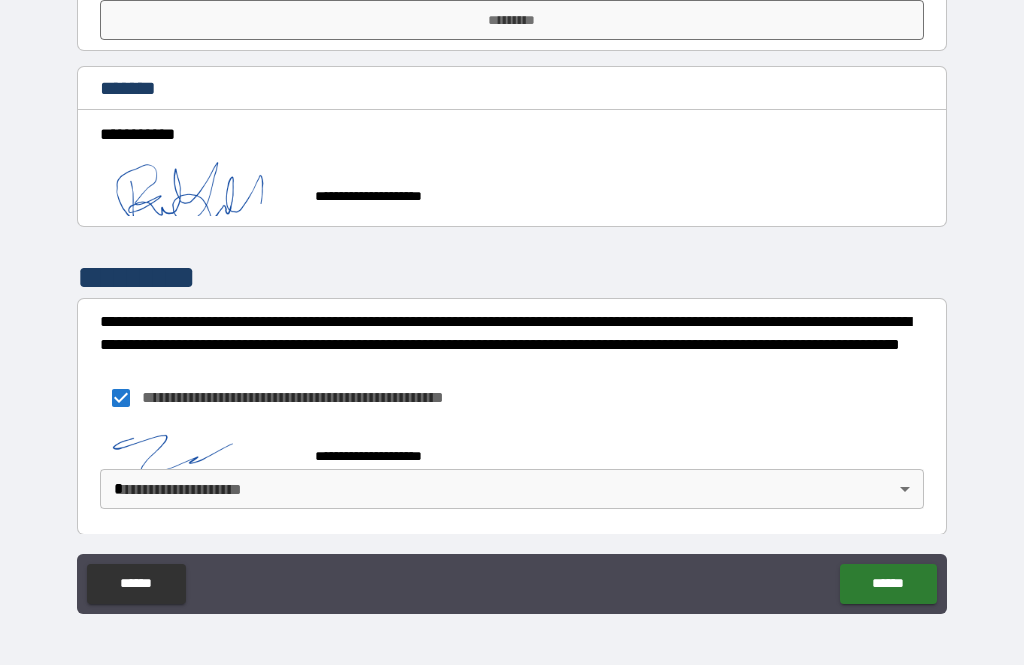scroll, scrollTop: 1453, scrollLeft: 0, axis: vertical 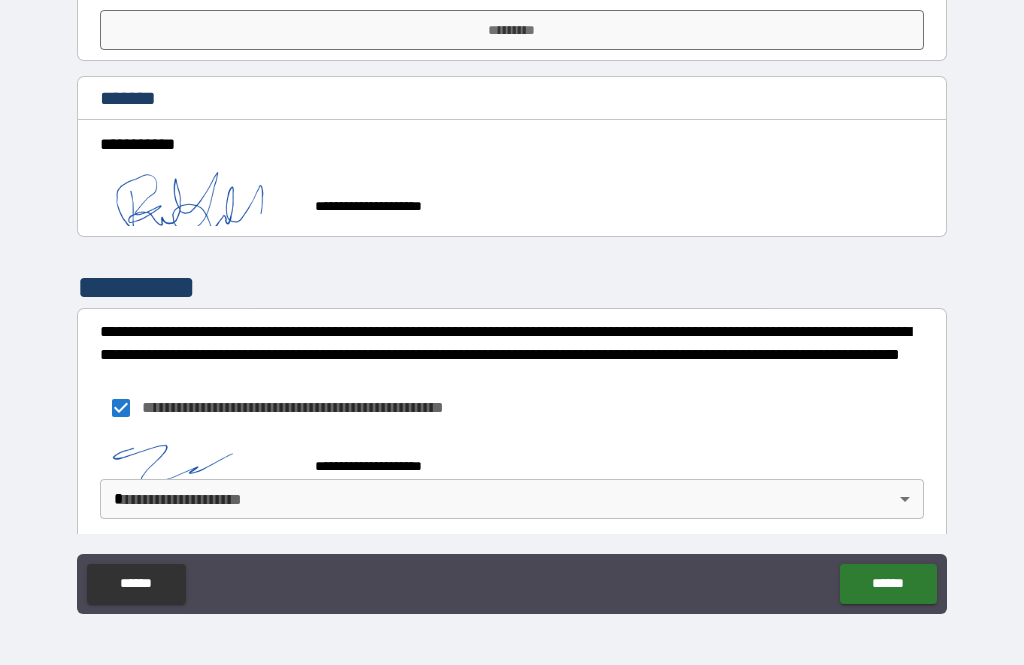 type on "*" 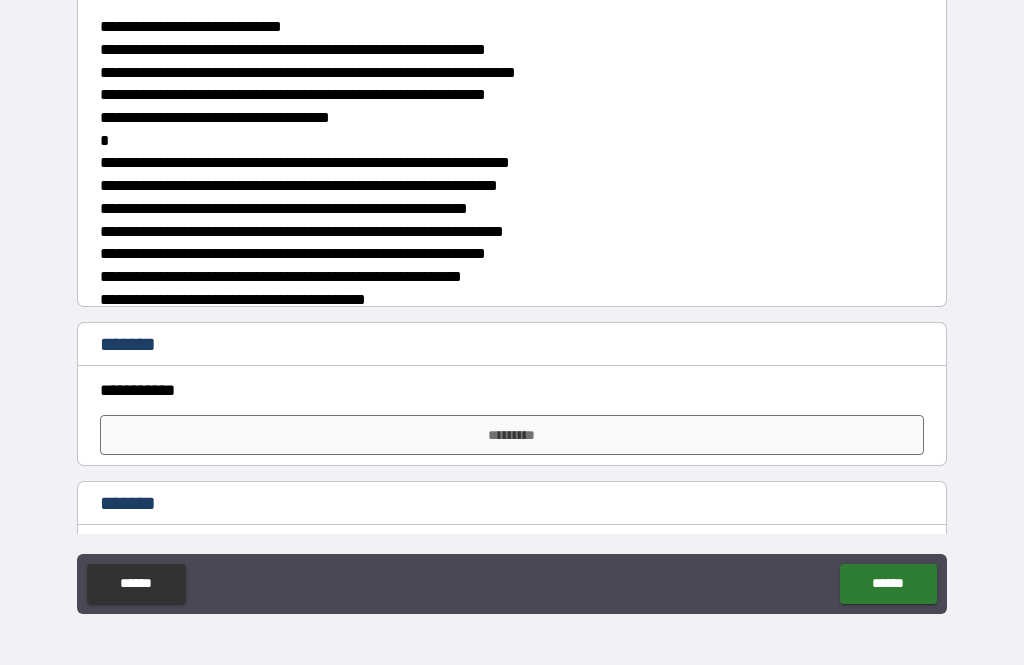 scroll, scrollTop: 1052, scrollLeft: 0, axis: vertical 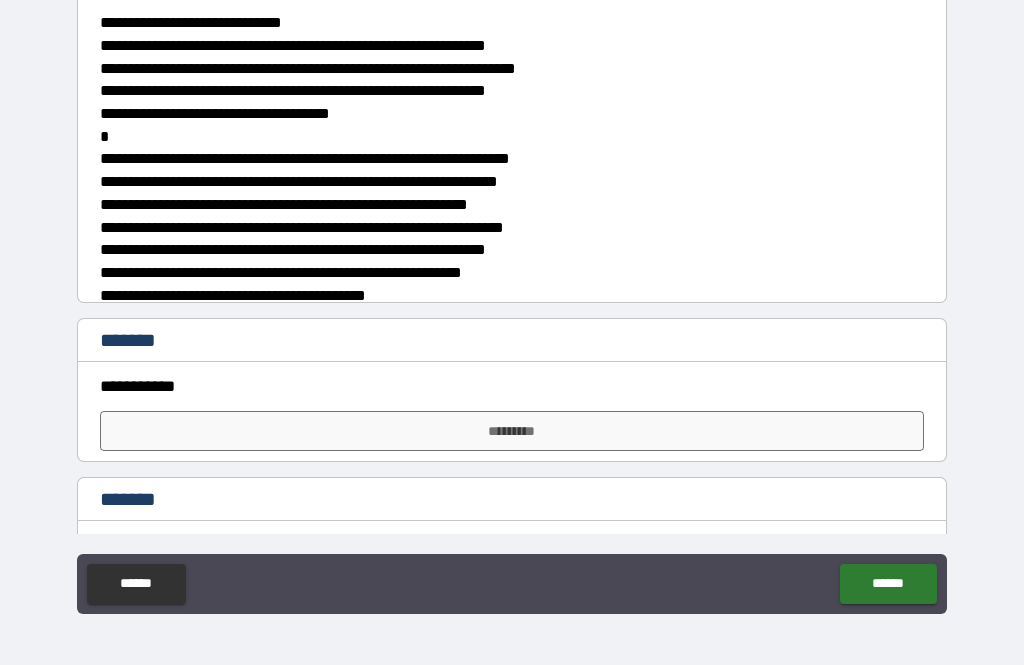 click on "*********" at bounding box center [512, 431] 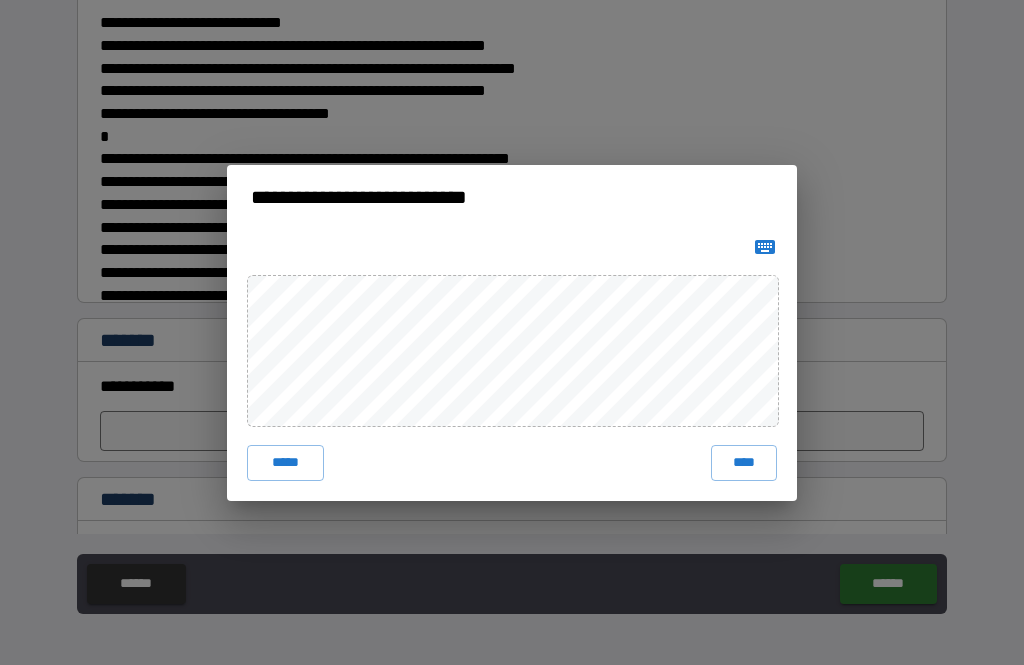 click on "****" at bounding box center [744, 463] 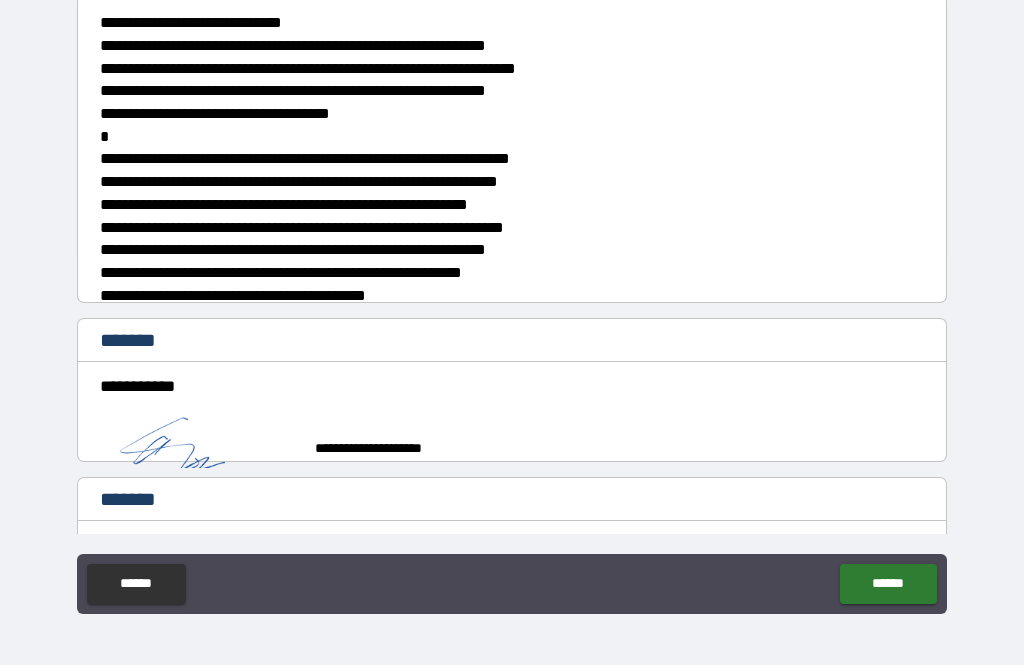 type on "*" 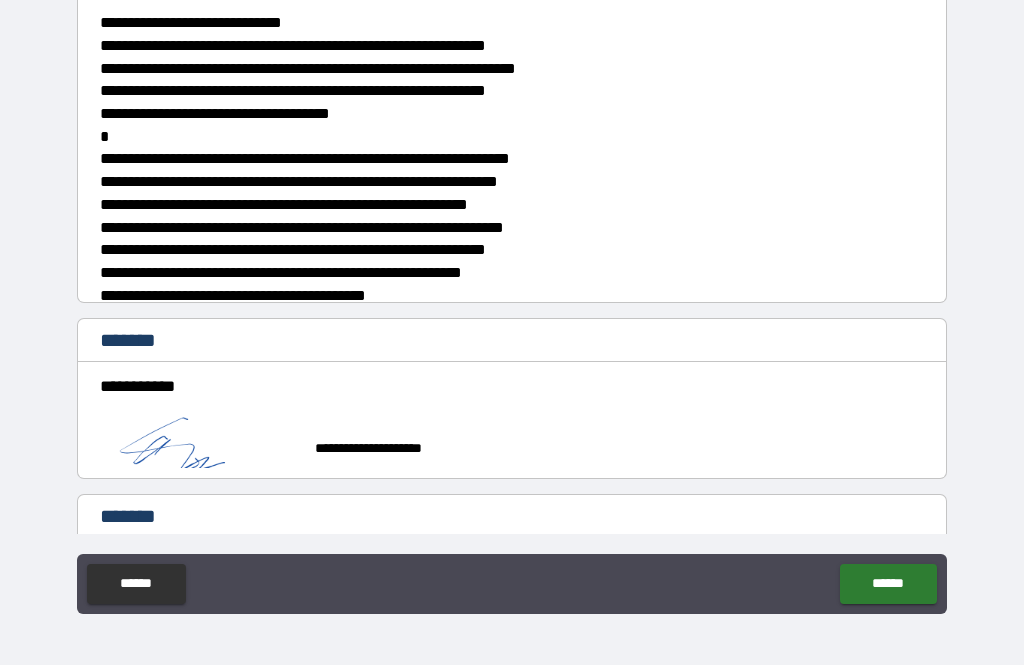 click on "******" at bounding box center (888, 584) 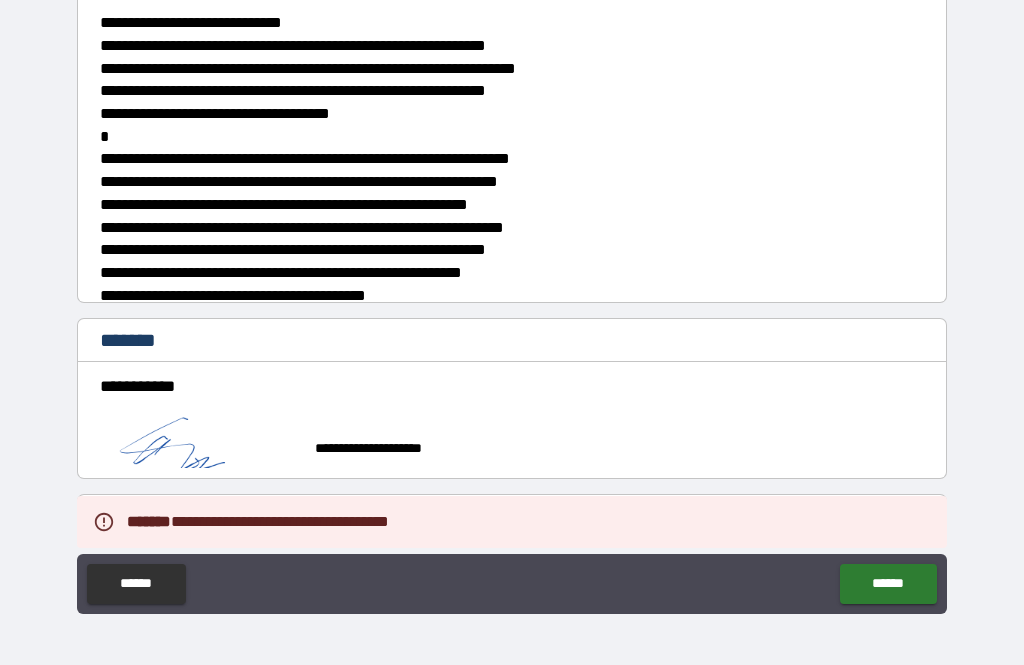 type on "*" 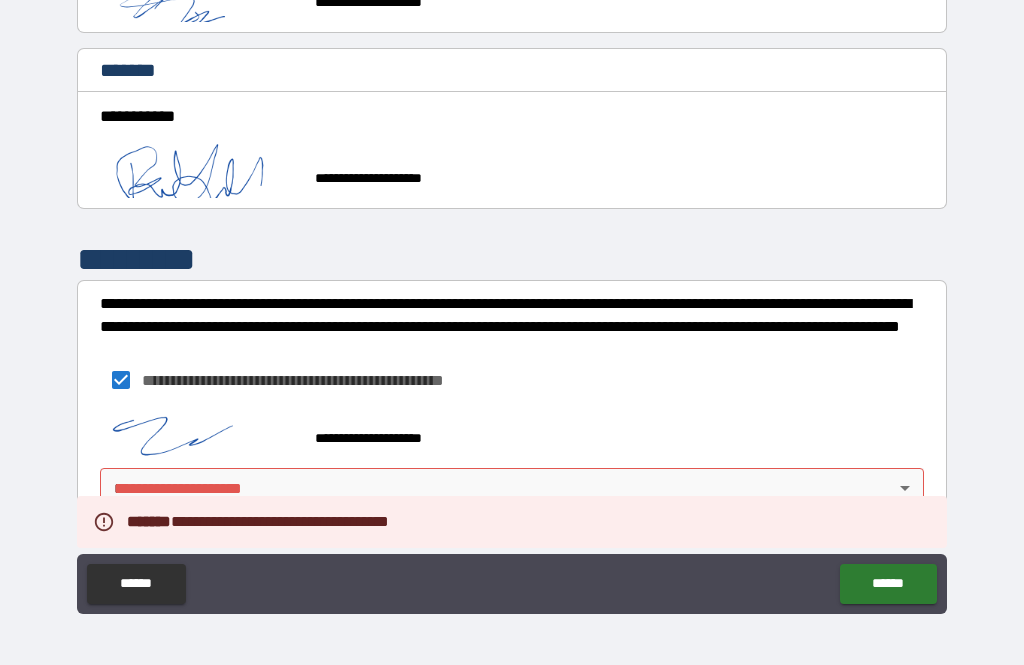 scroll, scrollTop: 1497, scrollLeft: 0, axis: vertical 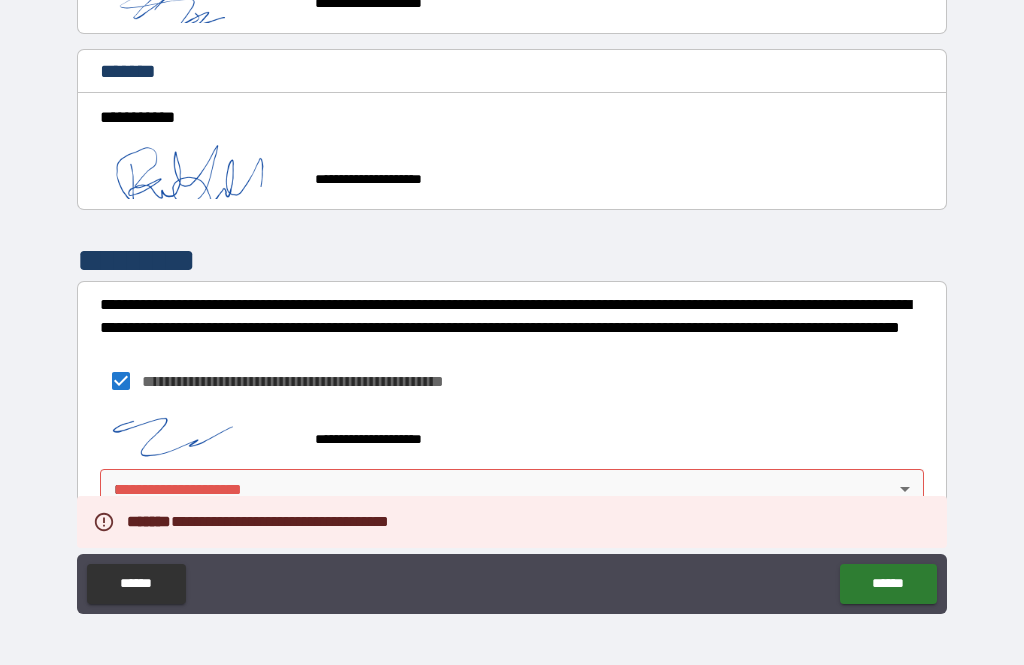 click on "**********" at bounding box center (512, 300) 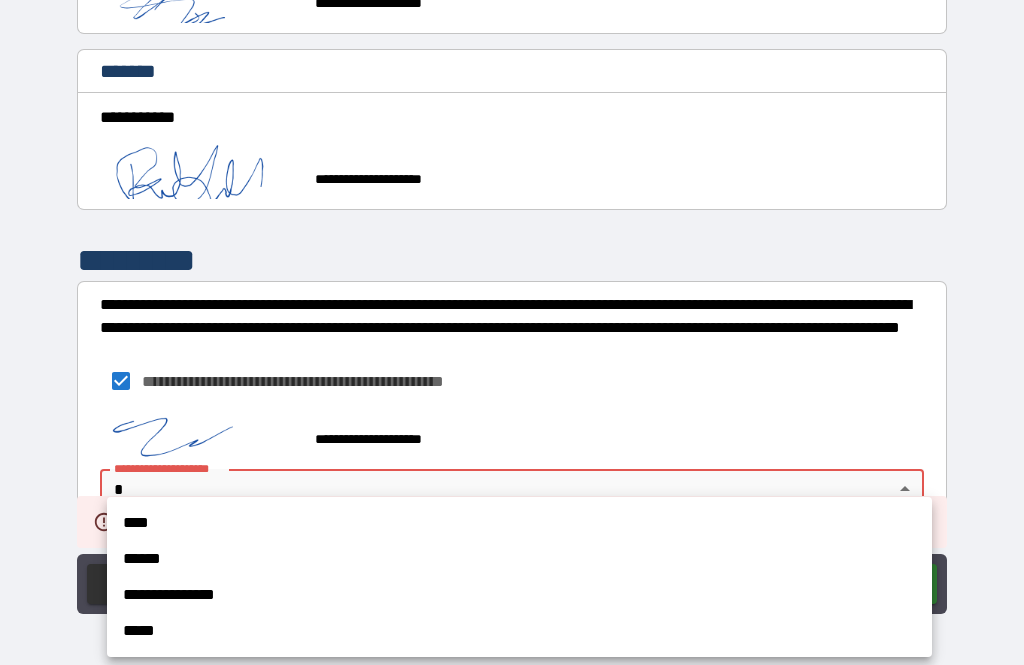 click on "****" at bounding box center (519, 523) 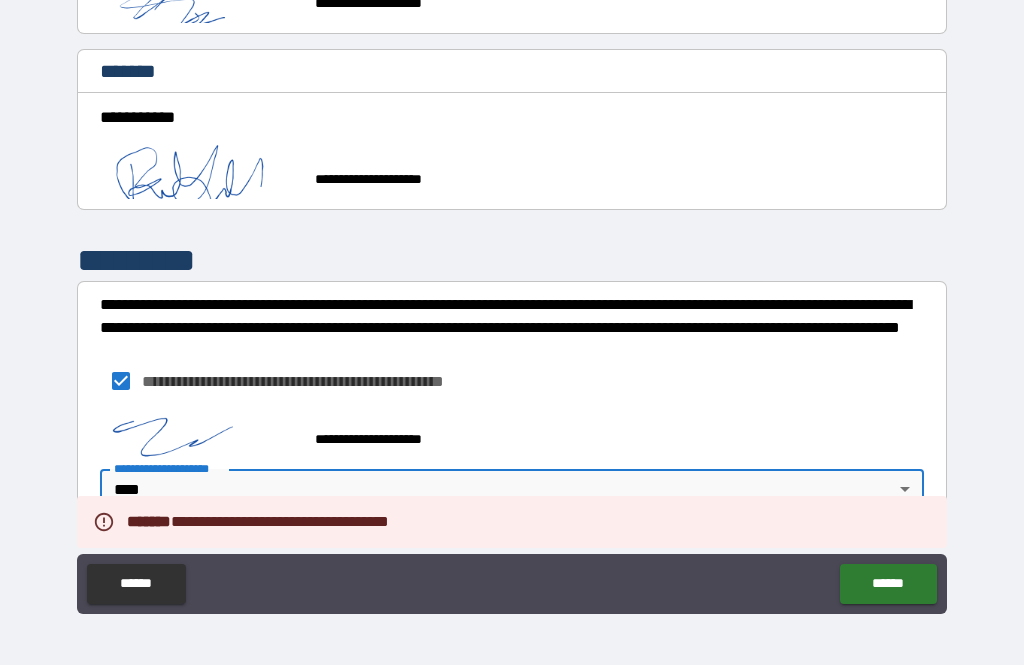 type on "*" 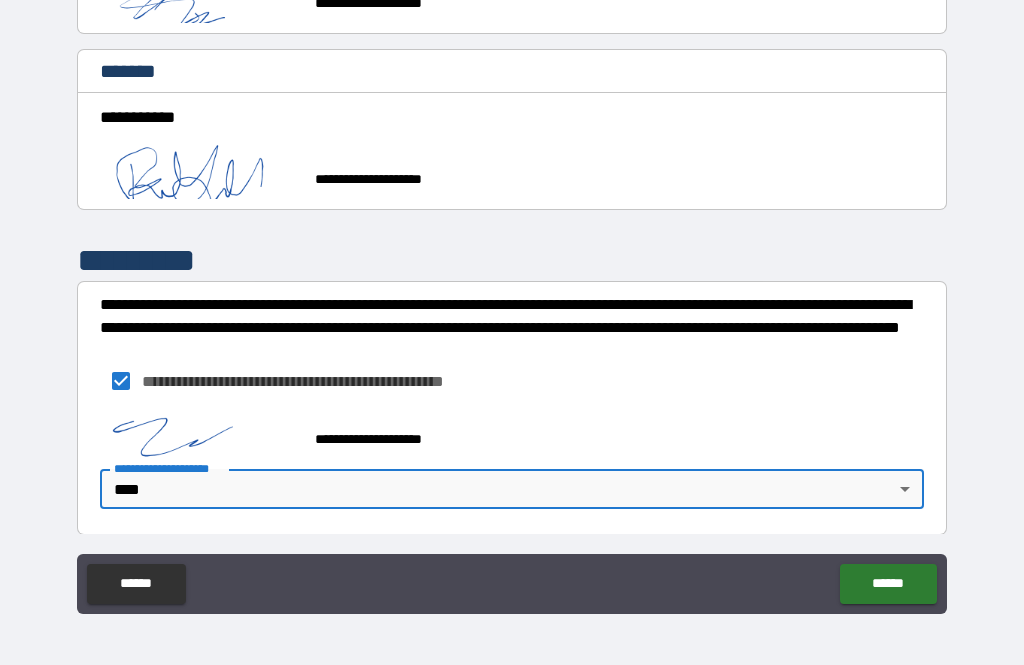 click on "******" at bounding box center (888, 584) 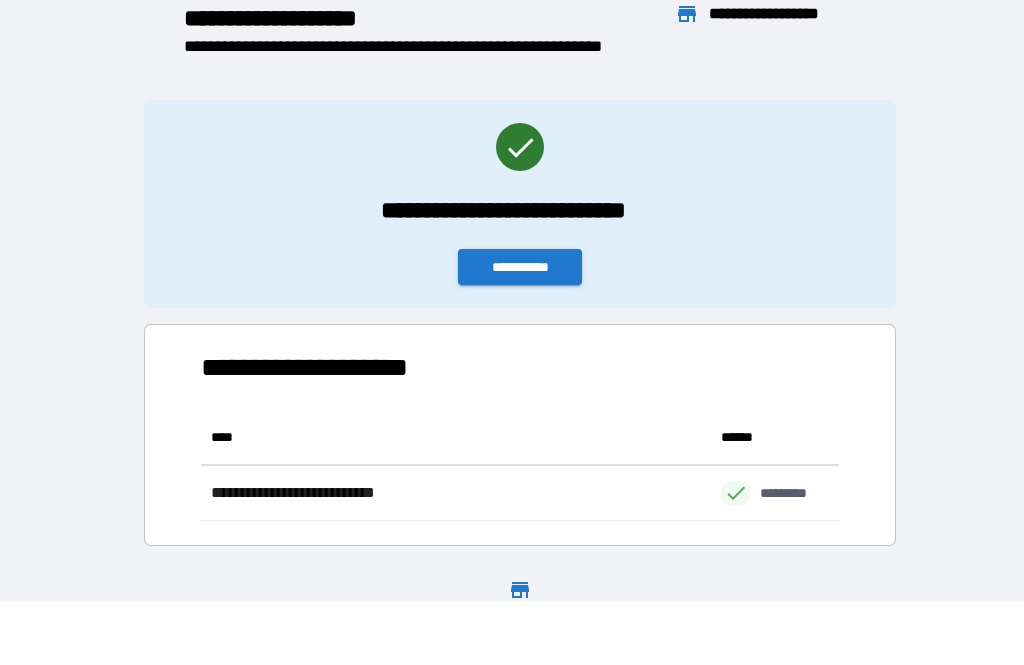 scroll, scrollTop: 111, scrollLeft: 638, axis: both 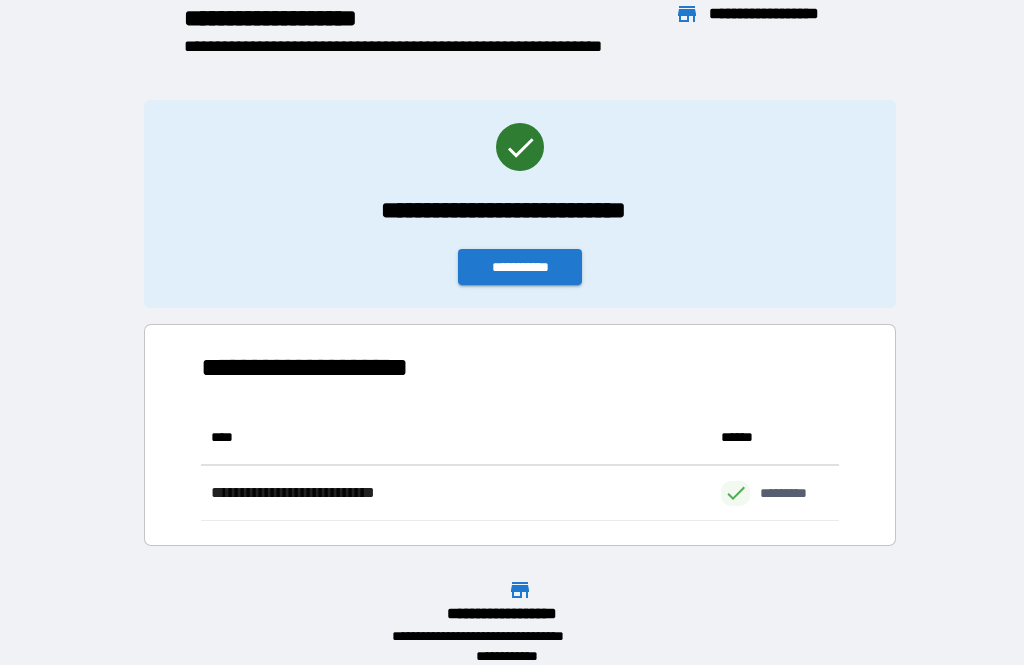click on "**********" at bounding box center [520, 267] 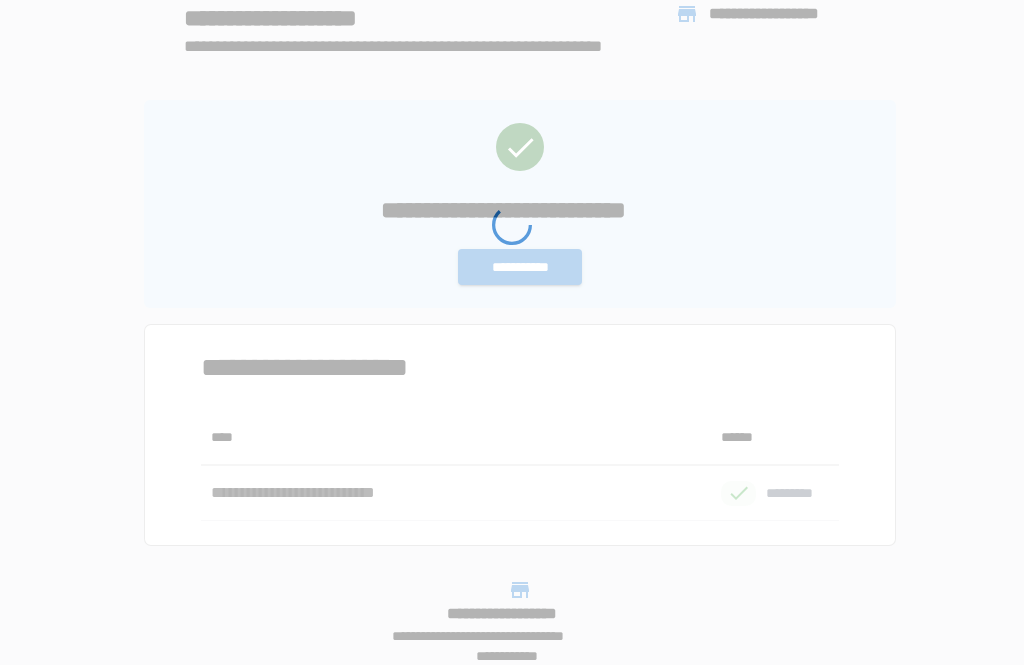 scroll, scrollTop: 0, scrollLeft: 0, axis: both 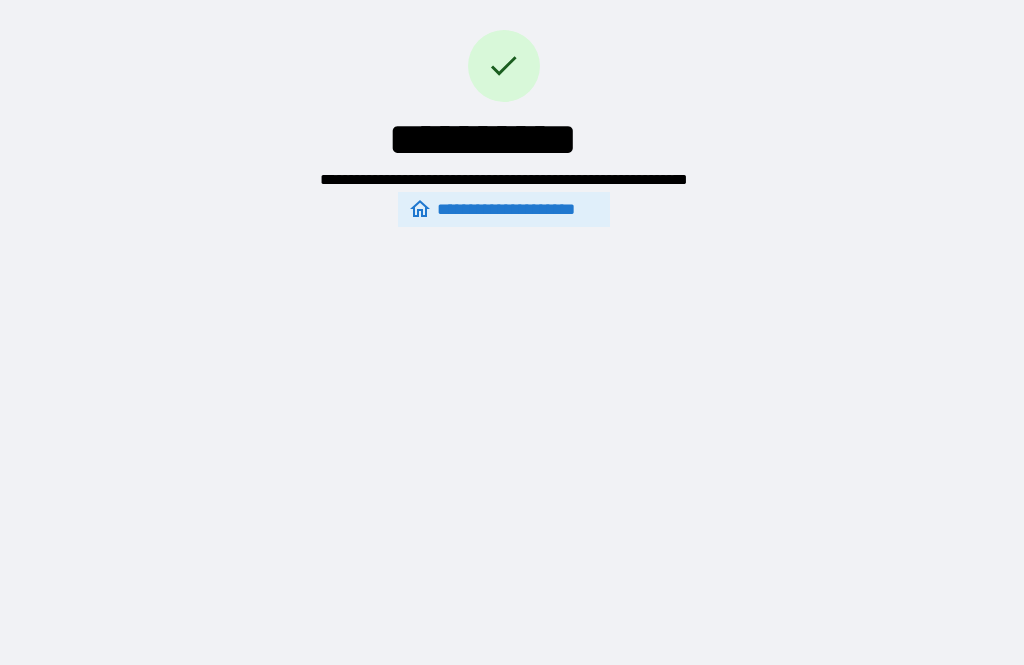 click on "**********" at bounding box center [504, 209] 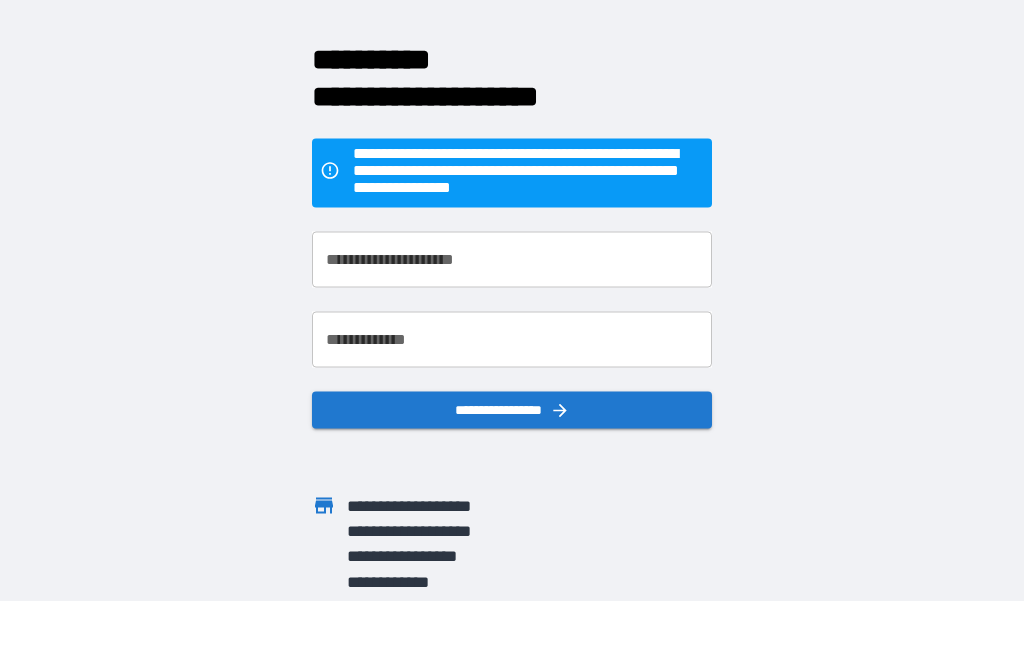 click on "**********" at bounding box center [512, 259] 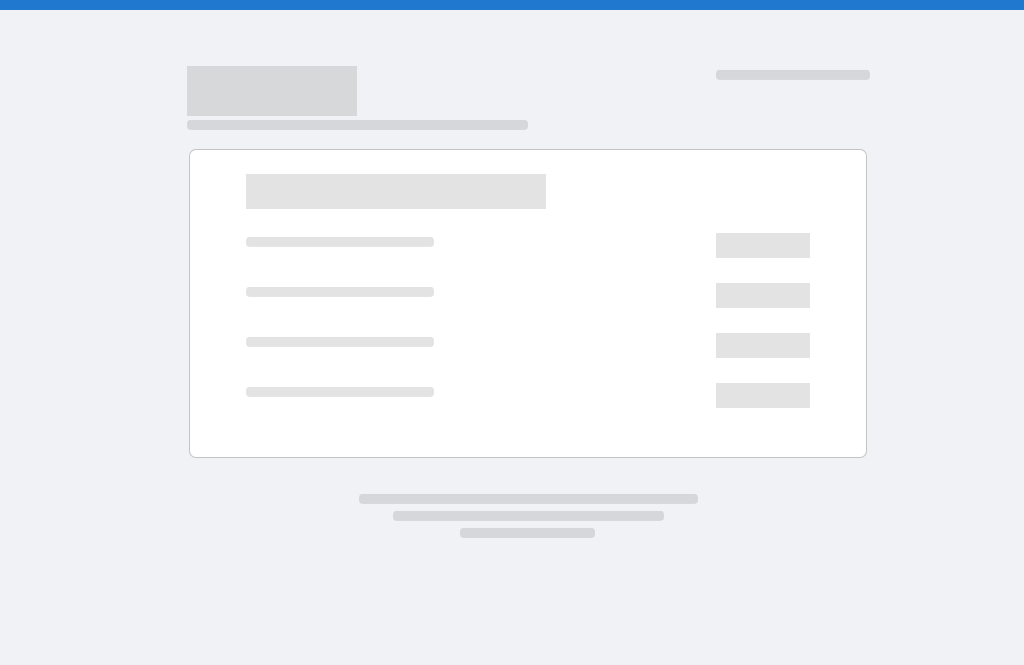 scroll, scrollTop: 0, scrollLeft: 0, axis: both 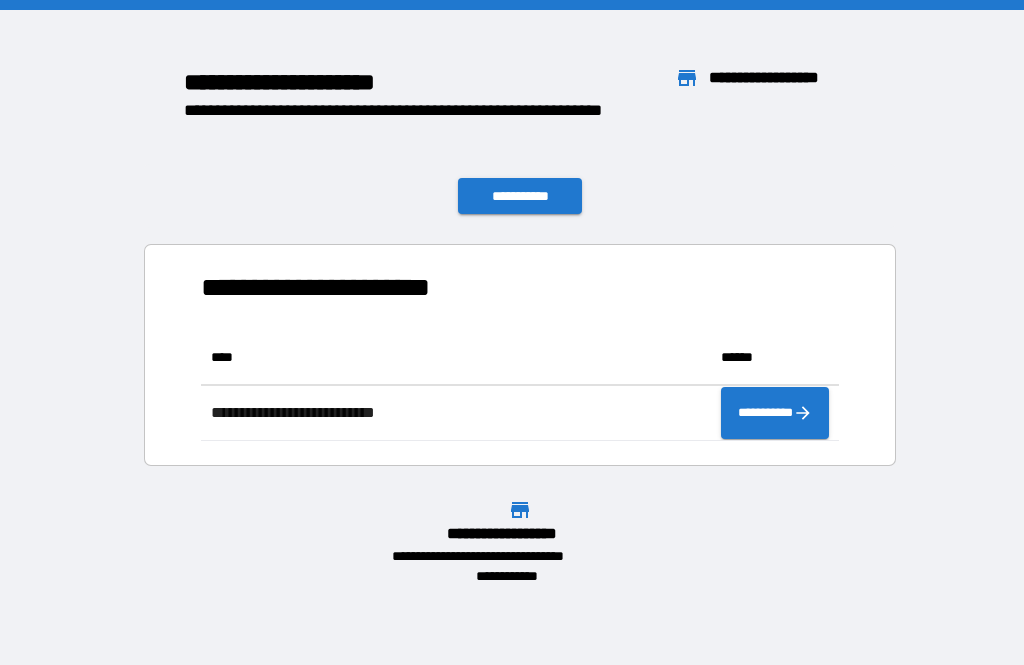 click on "**********" at bounding box center (520, 196) 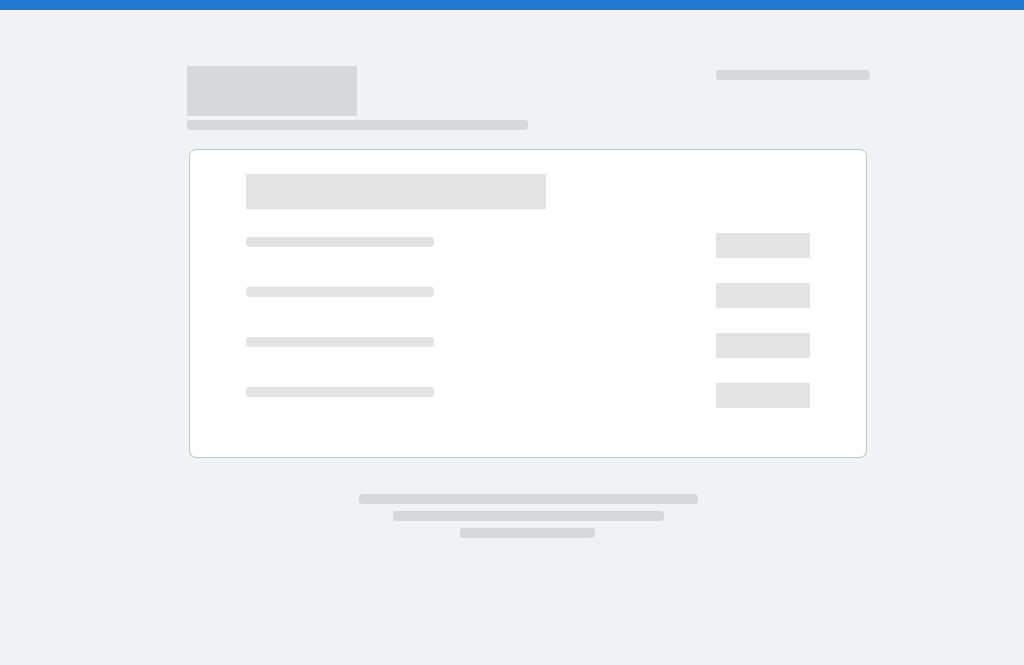 scroll, scrollTop: 0, scrollLeft: 0, axis: both 